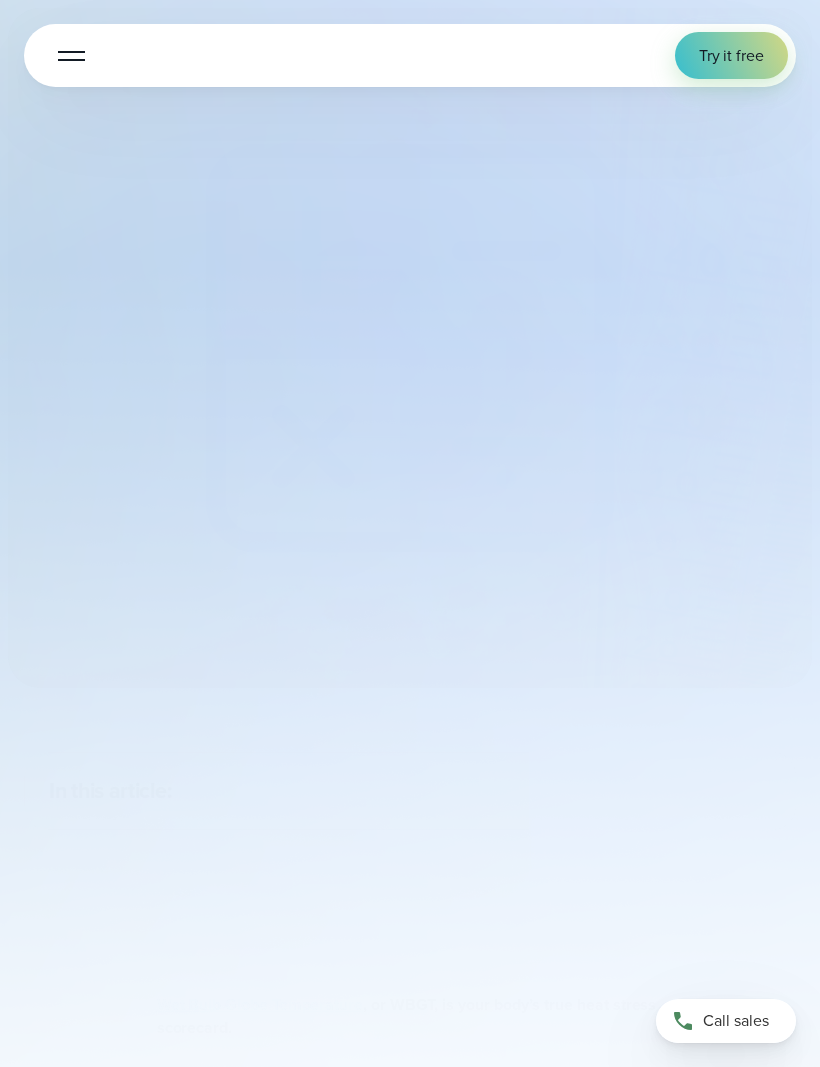 select on "***" 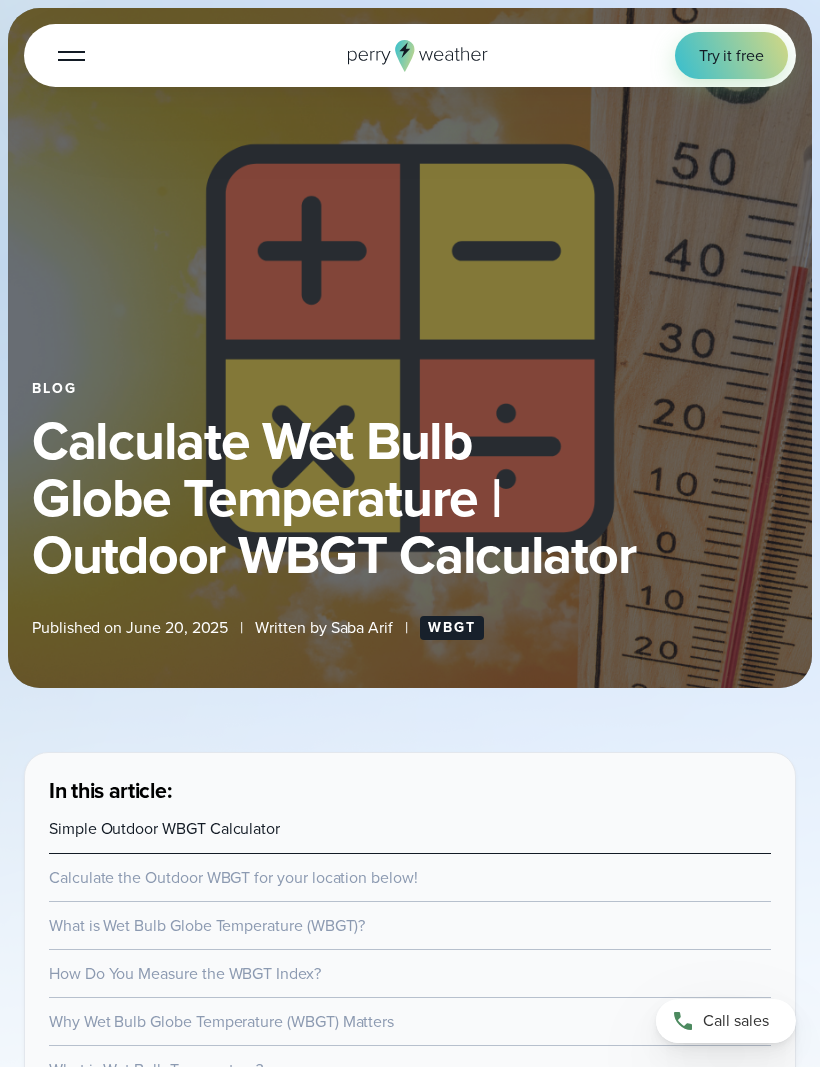 type on "*******" 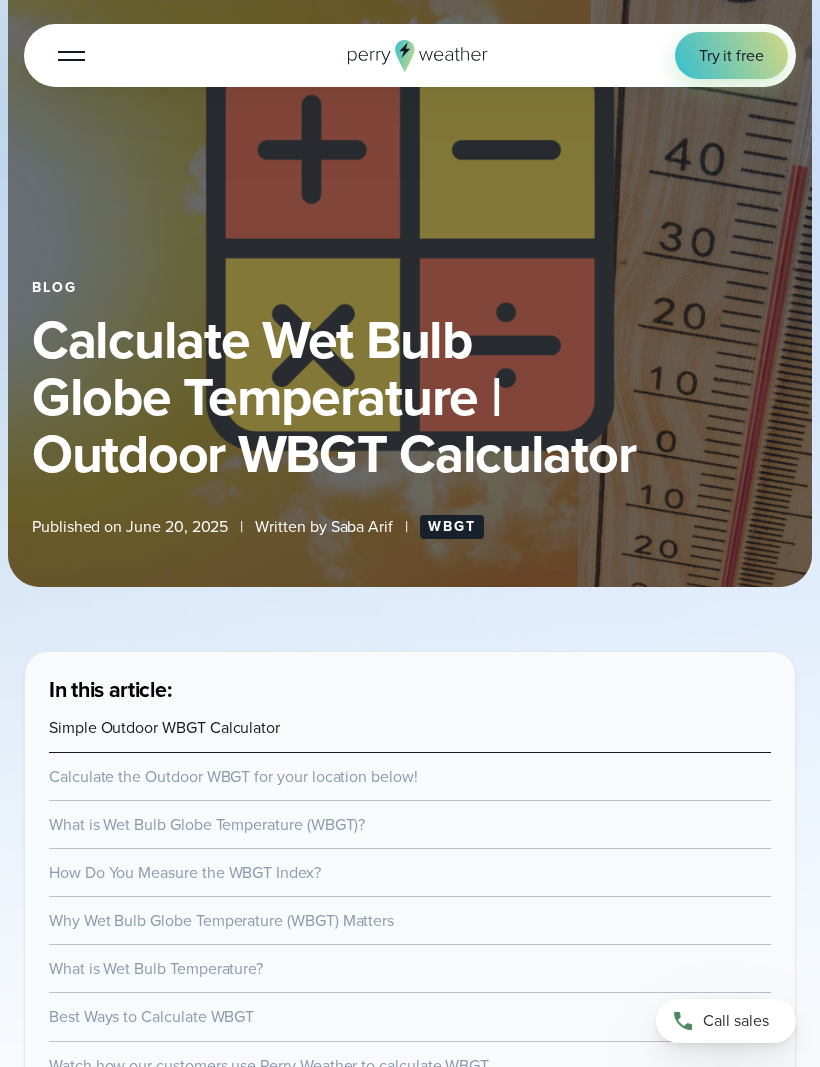 scroll, scrollTop: 103, scrollLeft: 0, axis: vertical 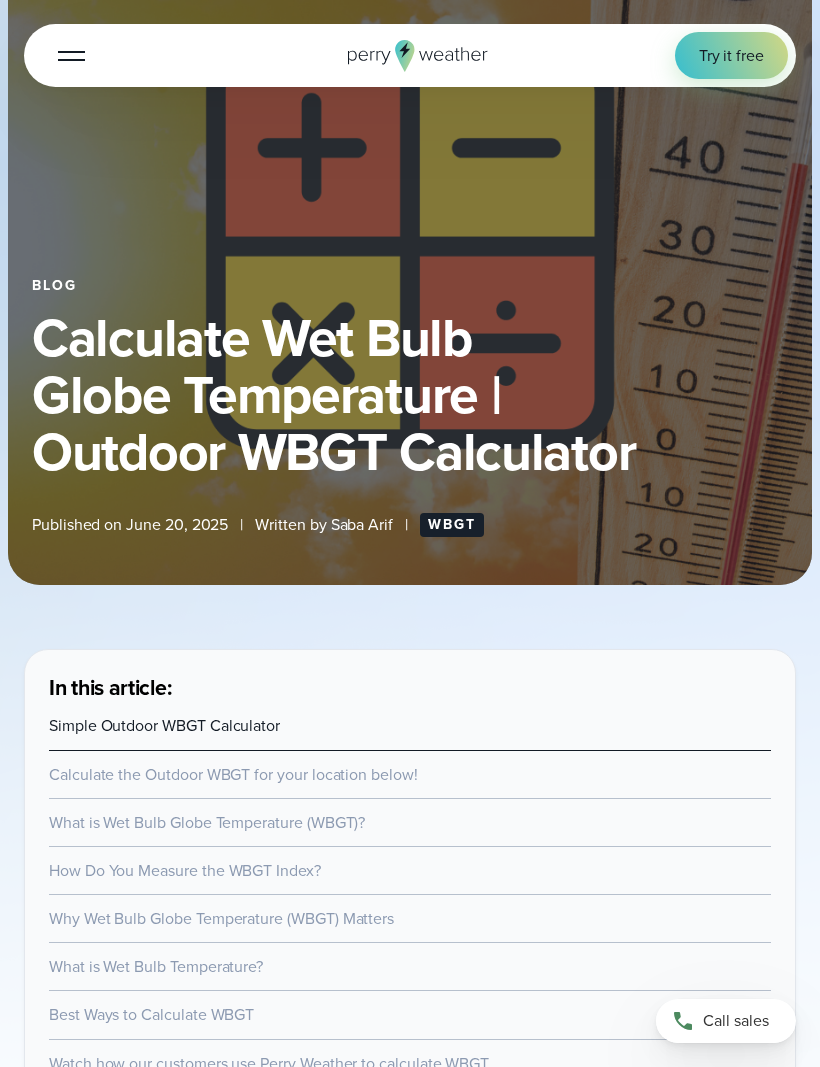 click on "Calculate the Outdoor WBGT for your location below!" at bounding box center (233, 774) 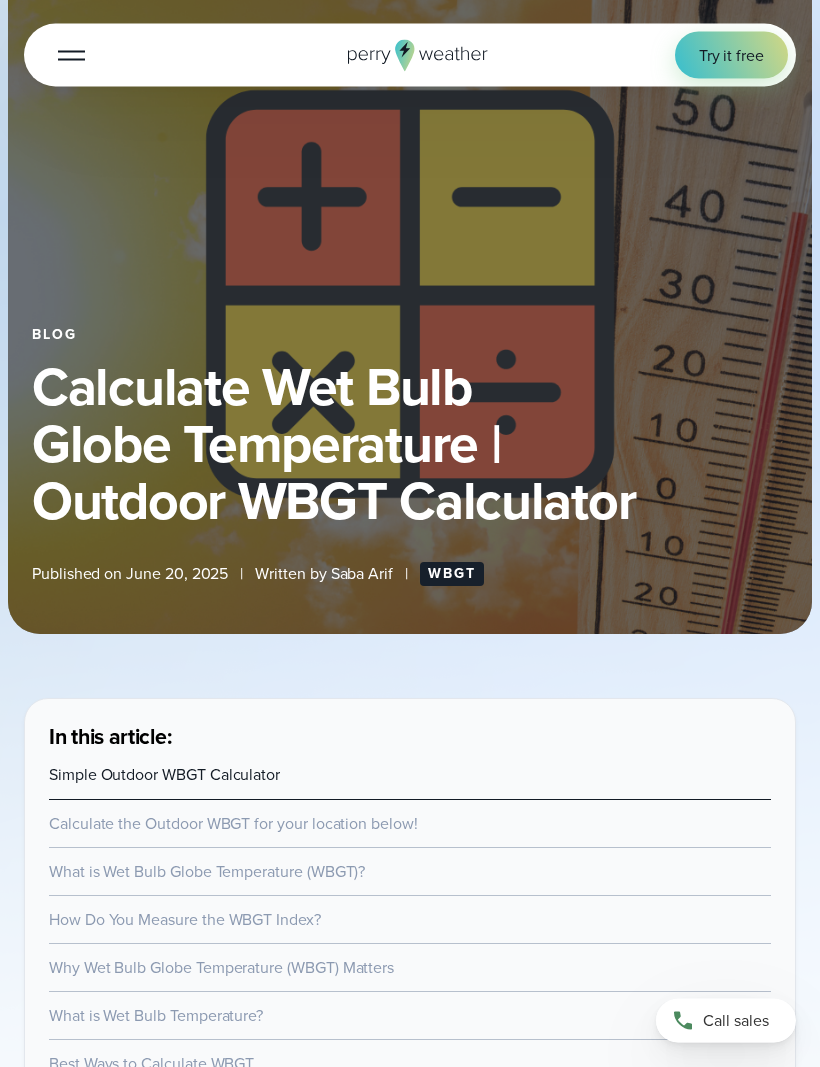 scroll, scrollTop: 0, scrollLeft: 0, axis: both 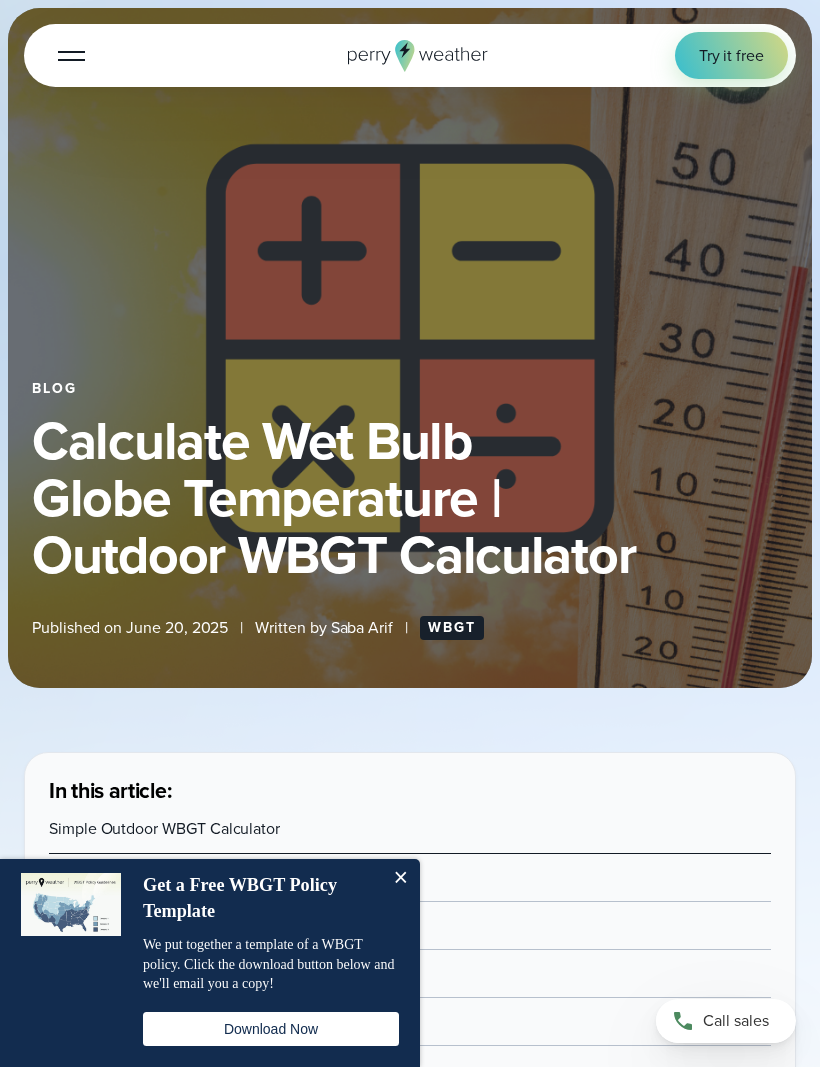 click at bounding box center (400, 879) 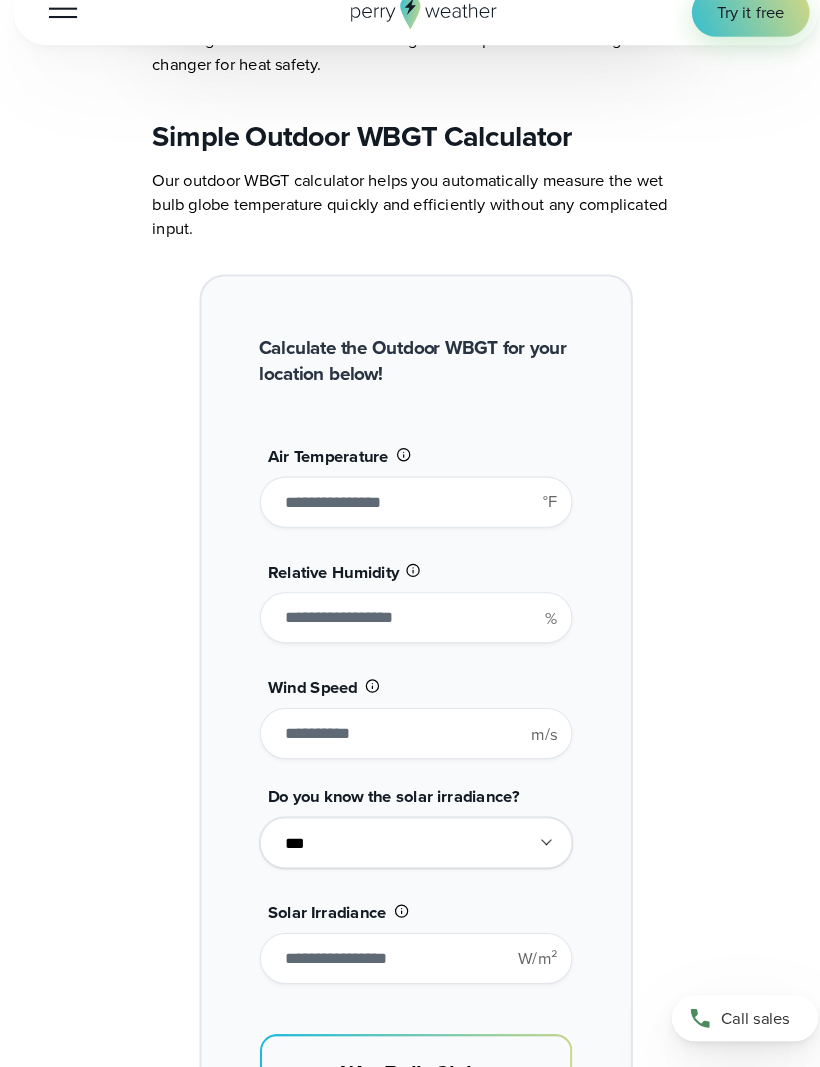 scroll, scrollTop: 1895, scrollLeft: 0, axis: vertical 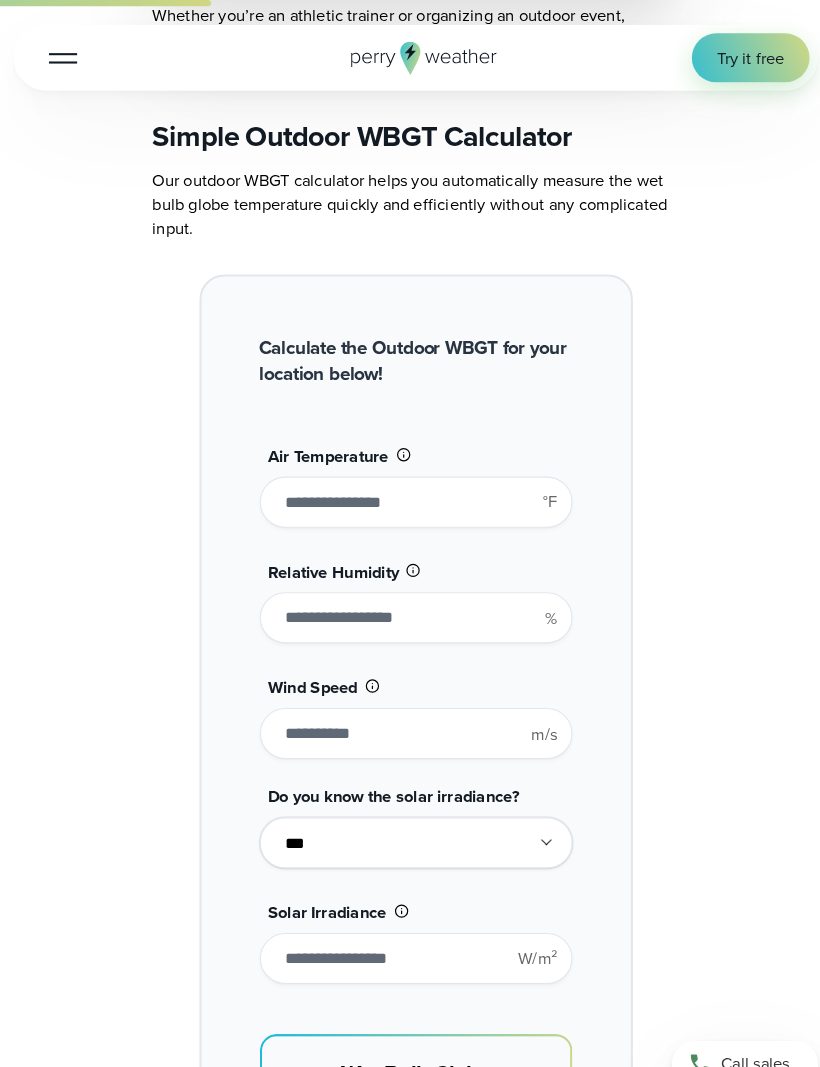 click on "**" at bounding box center (410, 481) 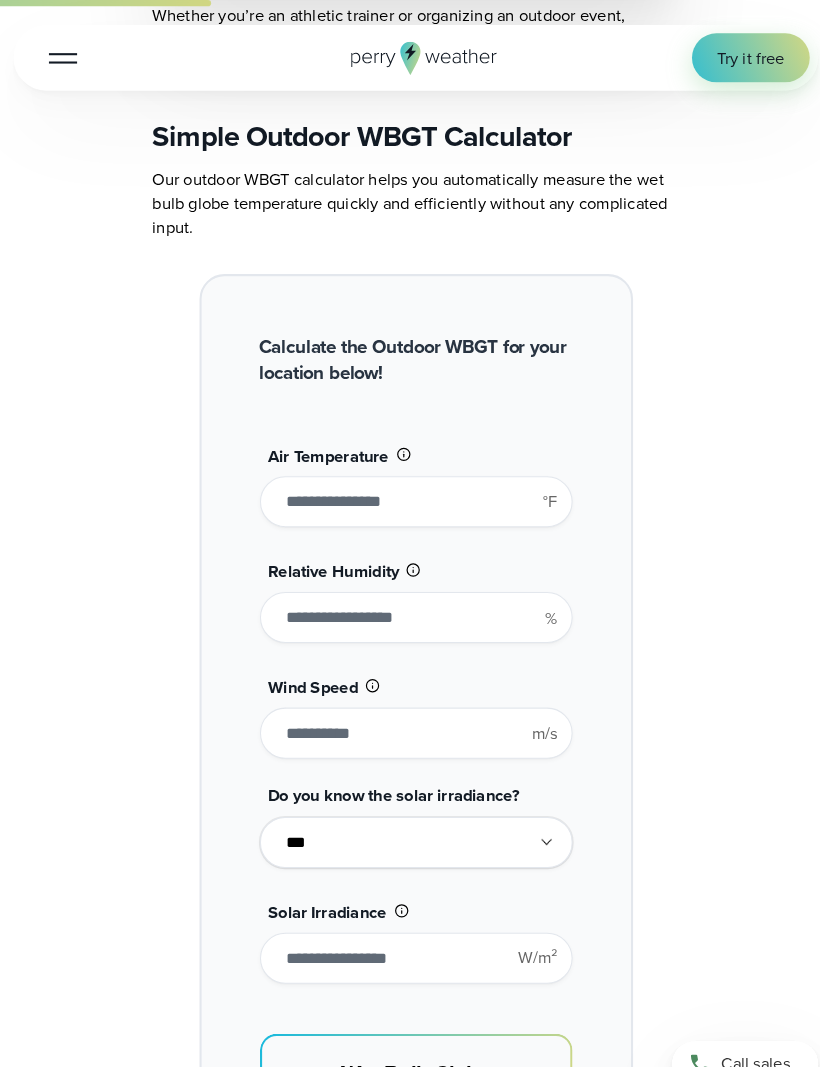 type on "*" 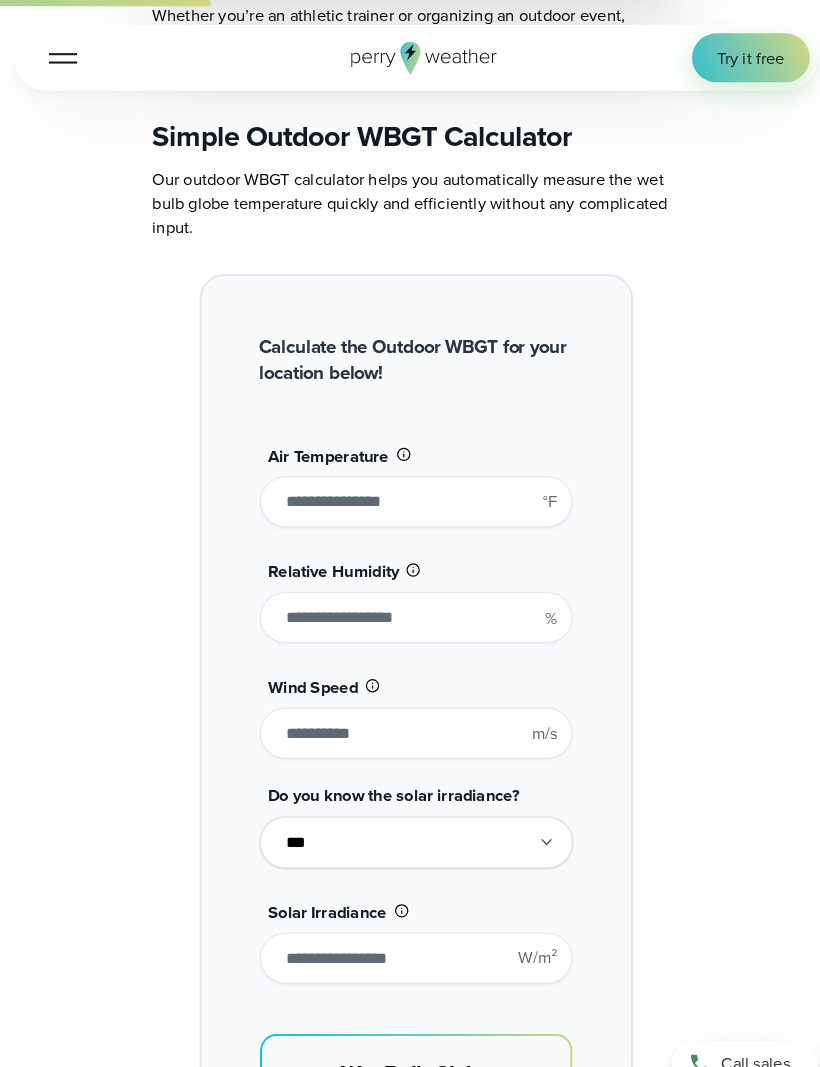 type 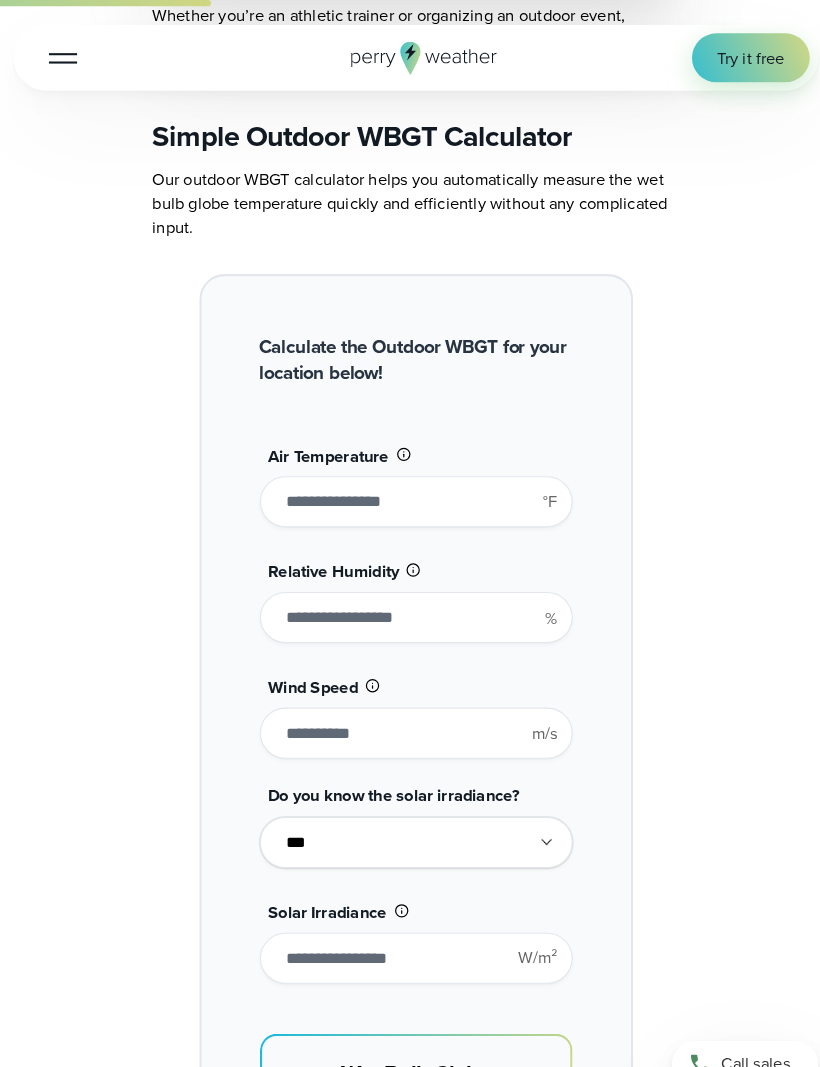 type on "**" 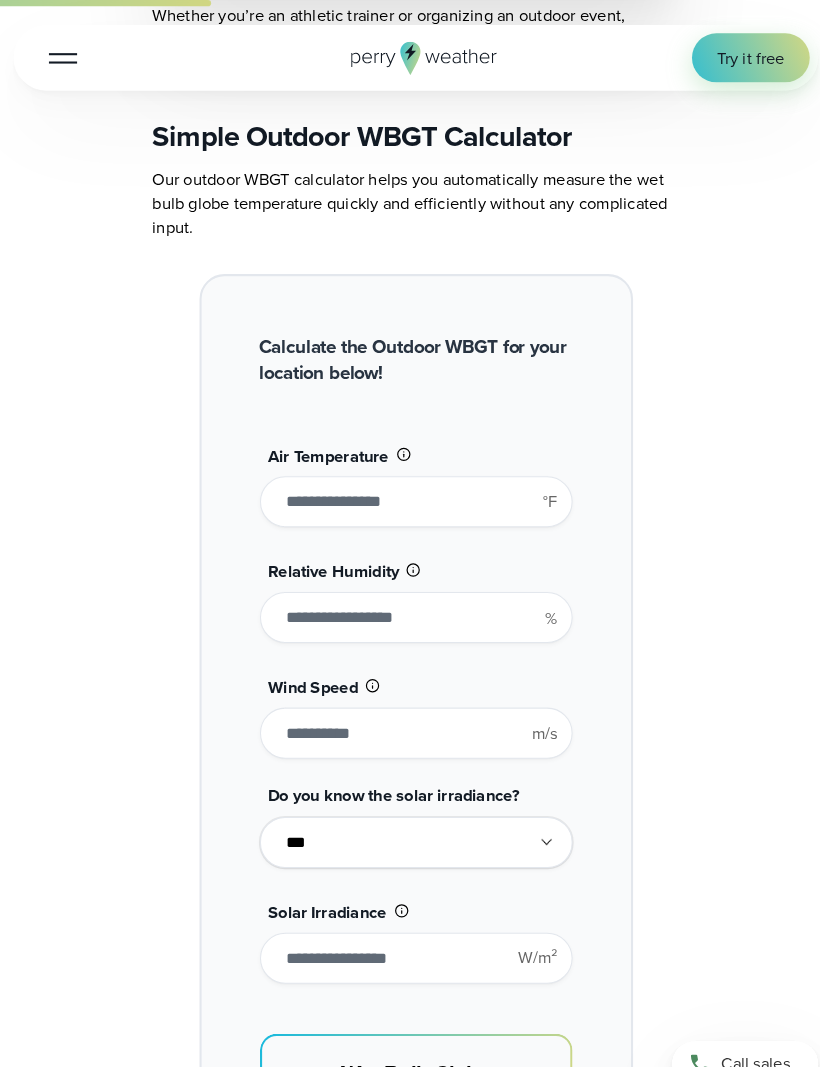 type on "*******" 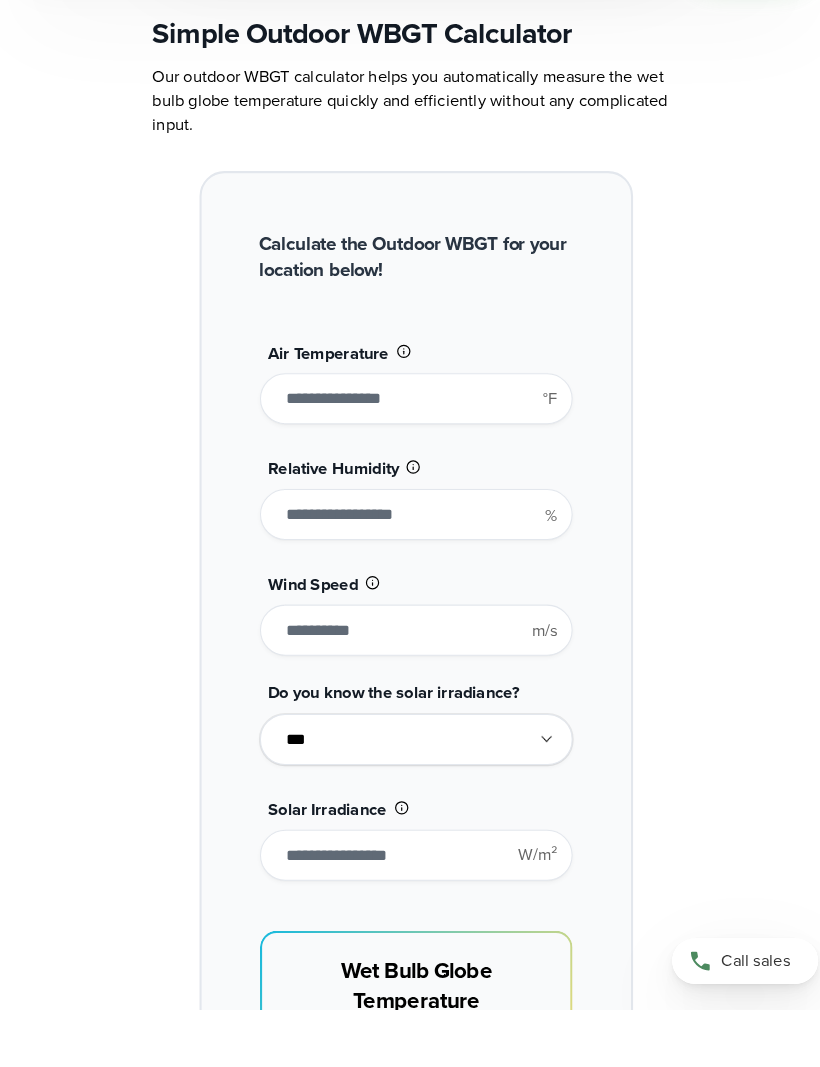 type on "**" 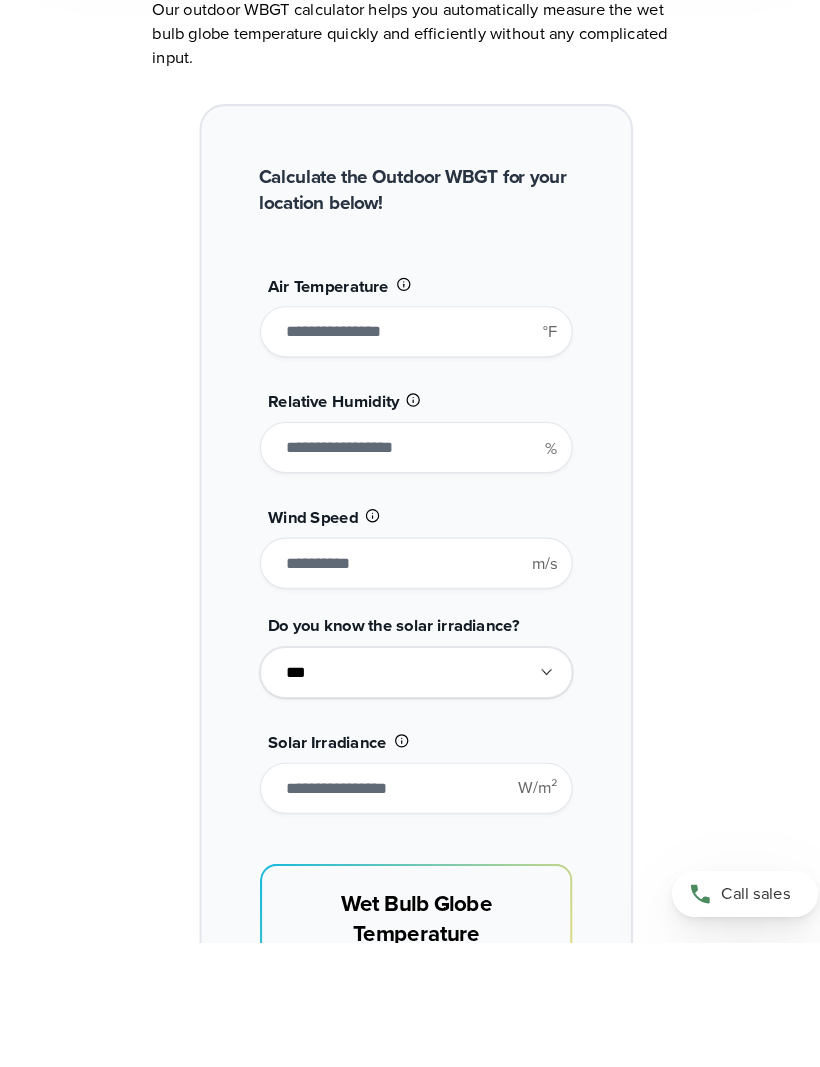 scroll, scrollTop: 2058, scrollLeft: 0, axis: vertical 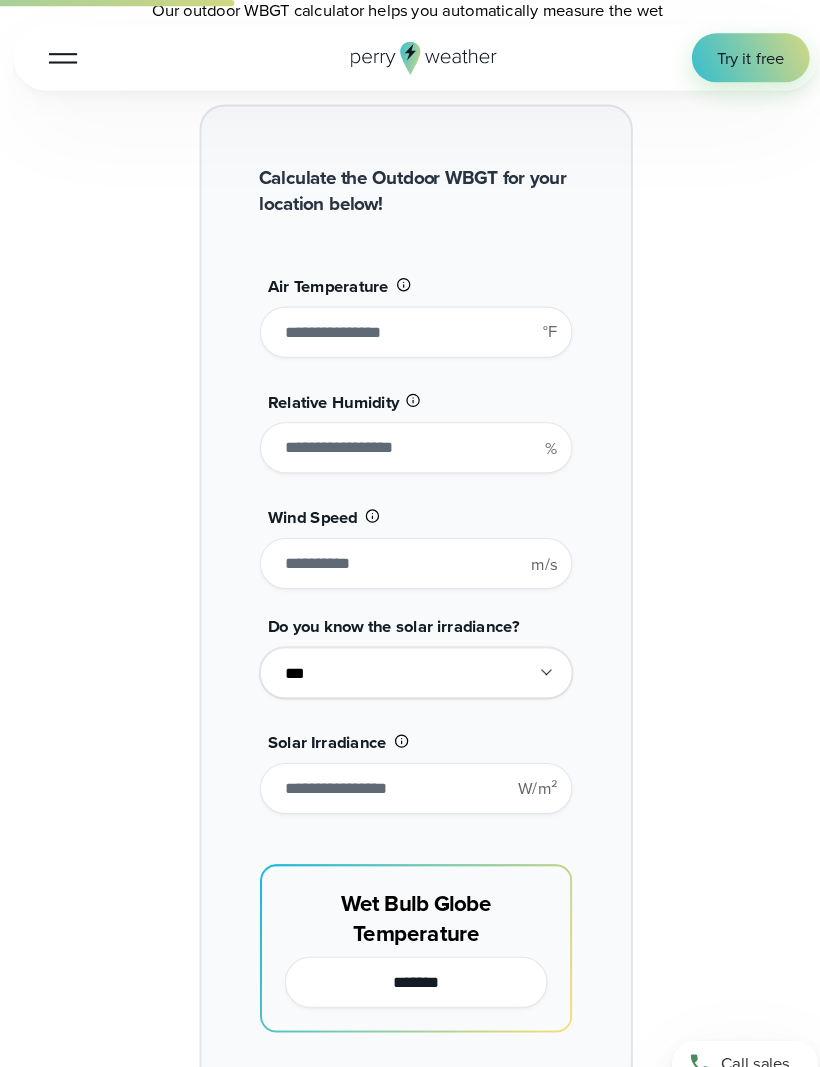 click on "****" at bounding box center (410, 540) 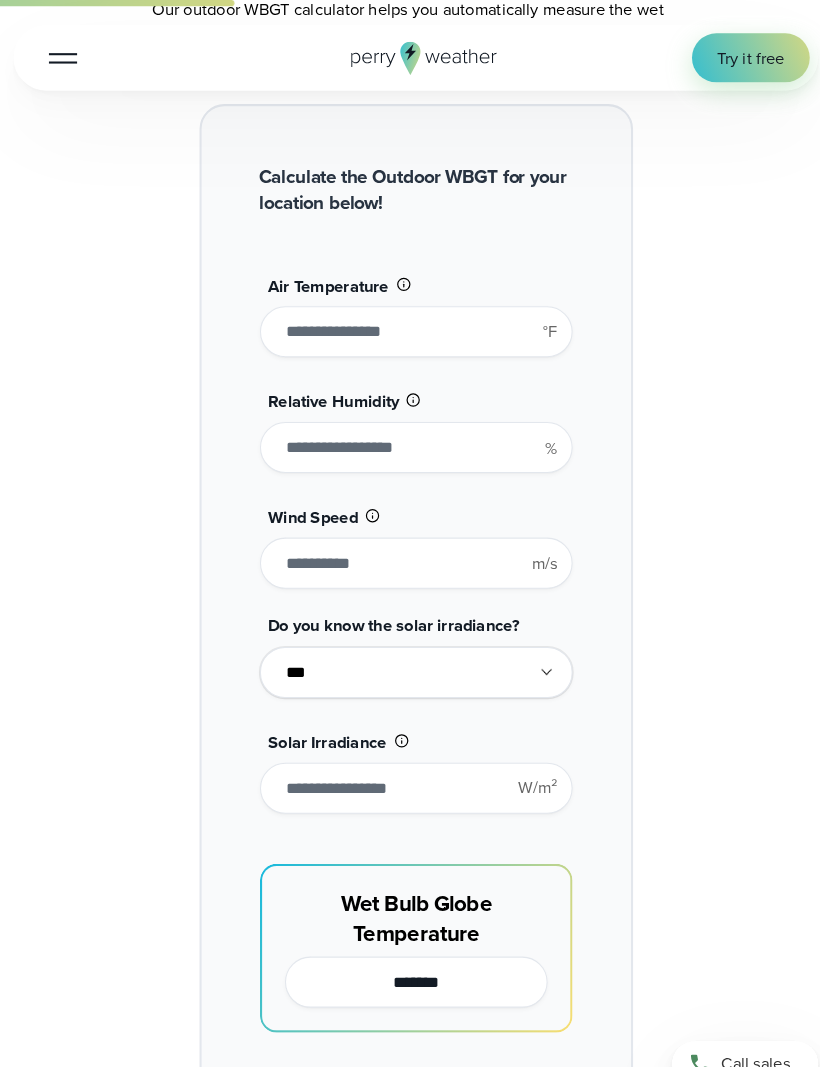 type on "*" 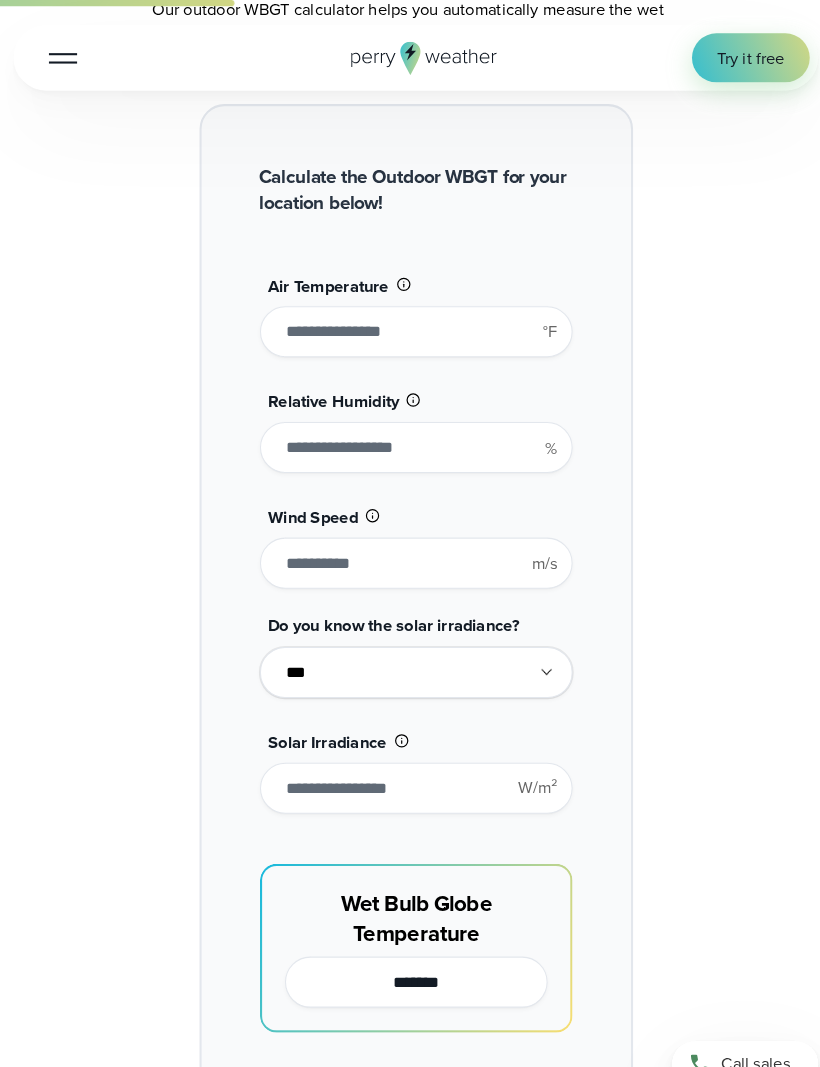 type on "*******" 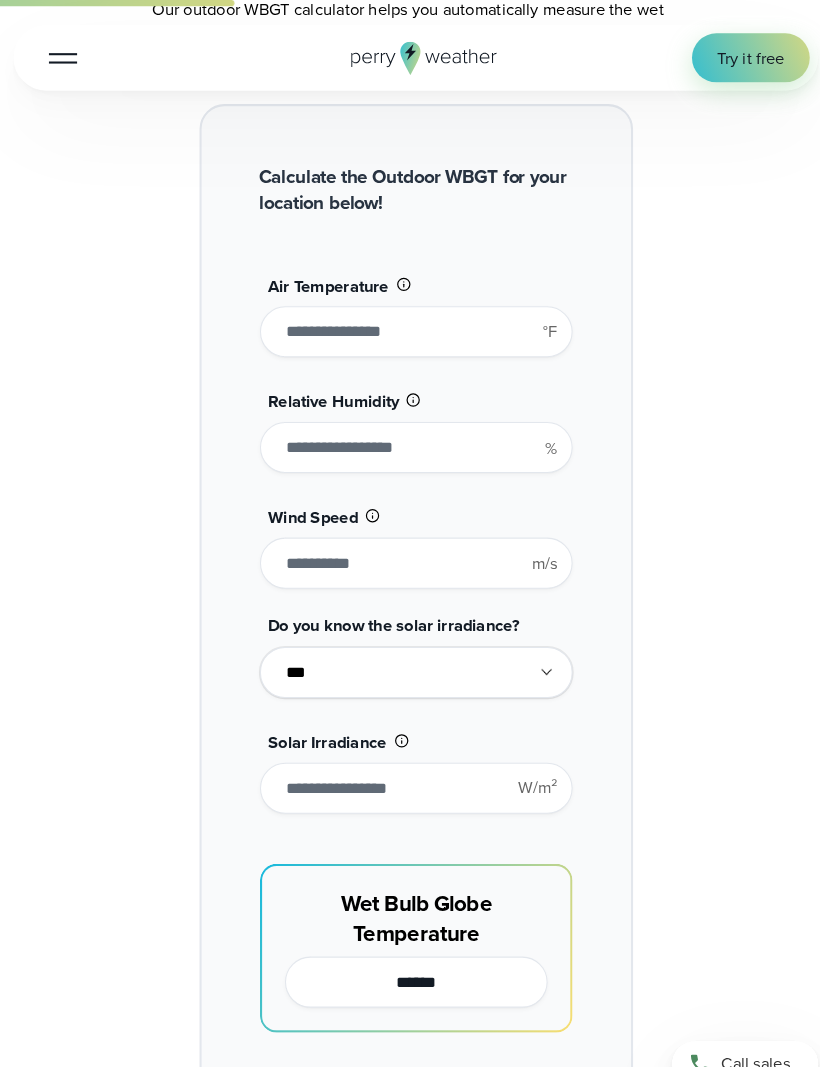type on "*" 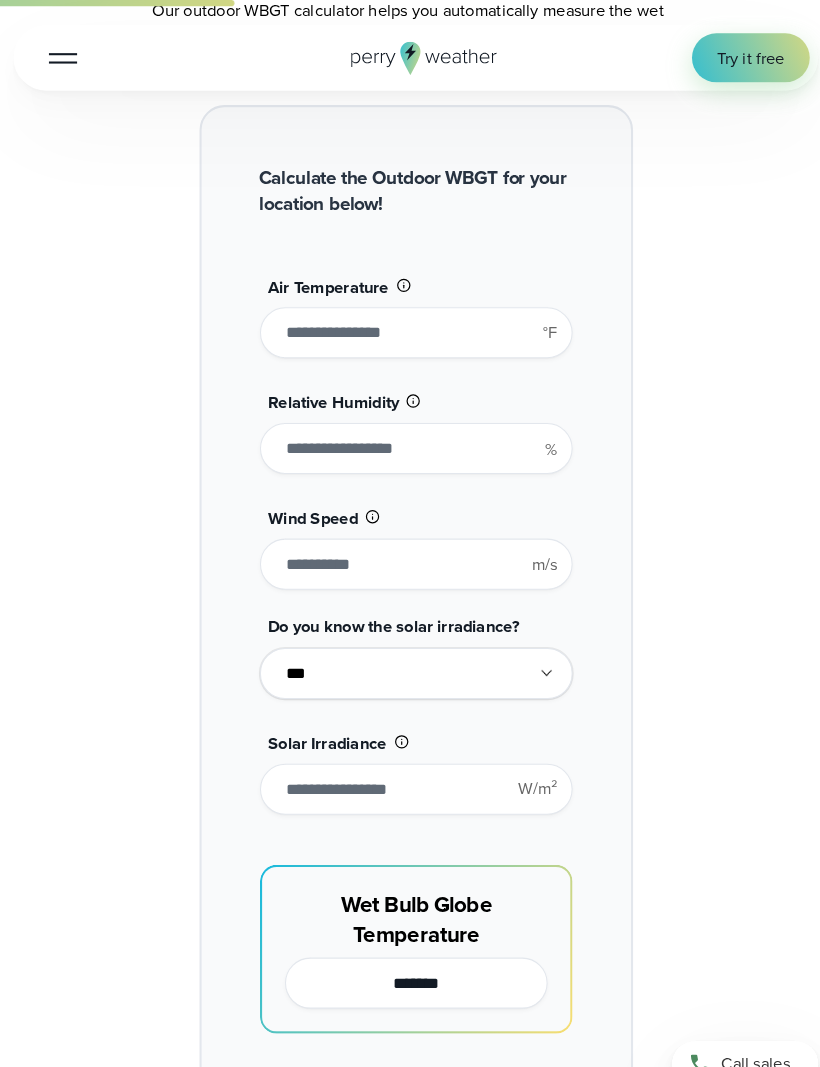 scroll, scrollTop: 2055, scrollLeft: 0, axis: vertical 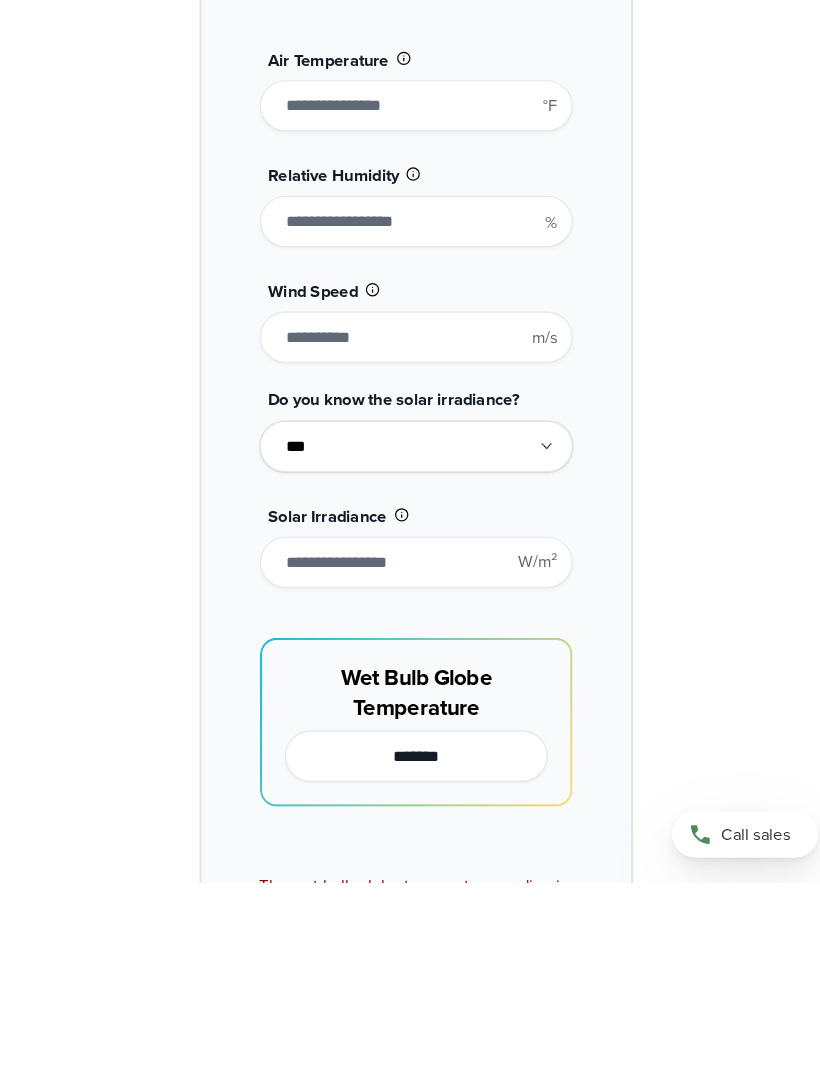 type on "*" 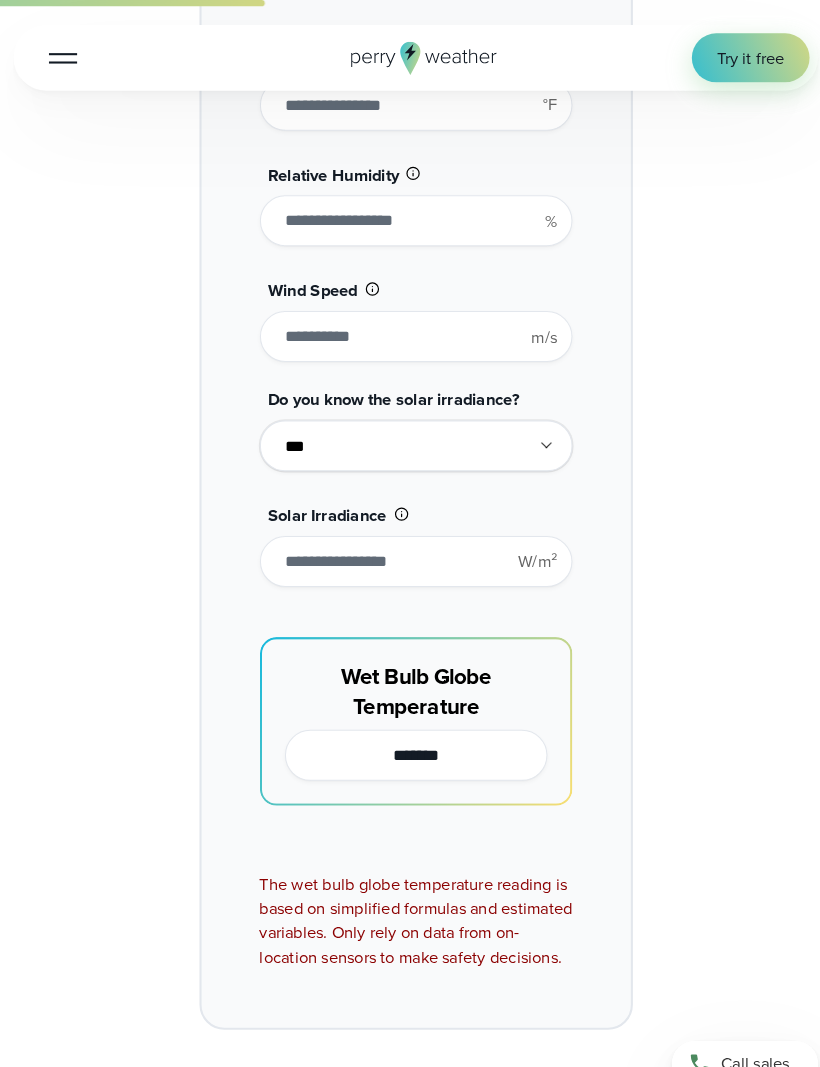 click on "**********" at bounding box center [410, 427] 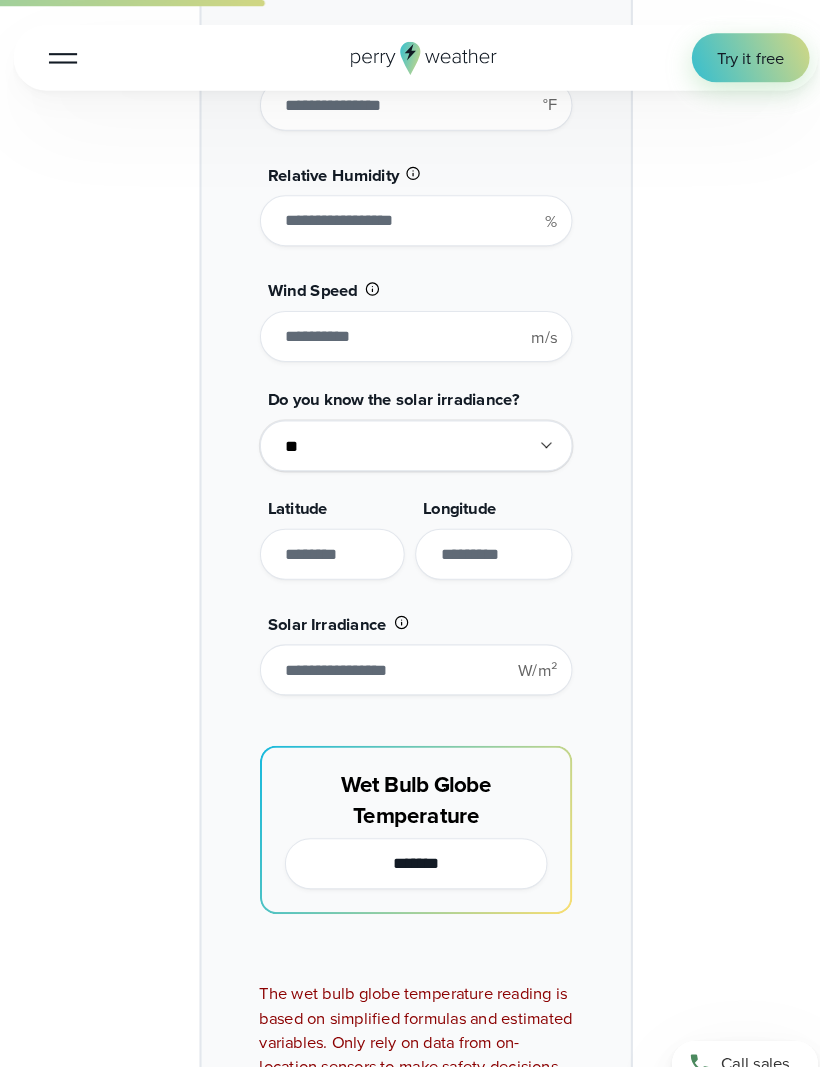 scroll, scrollTop: 2296, scrollLeft: 0, axis: vertical 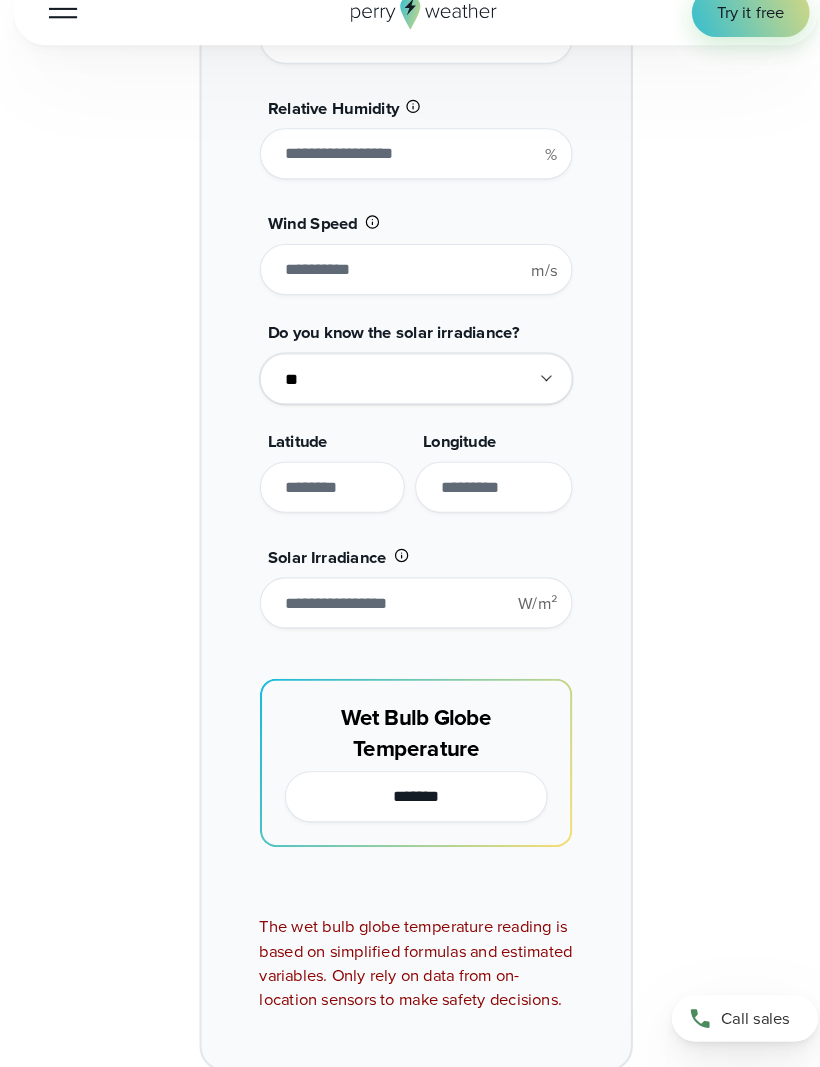 click at bounding box center [329, 511] 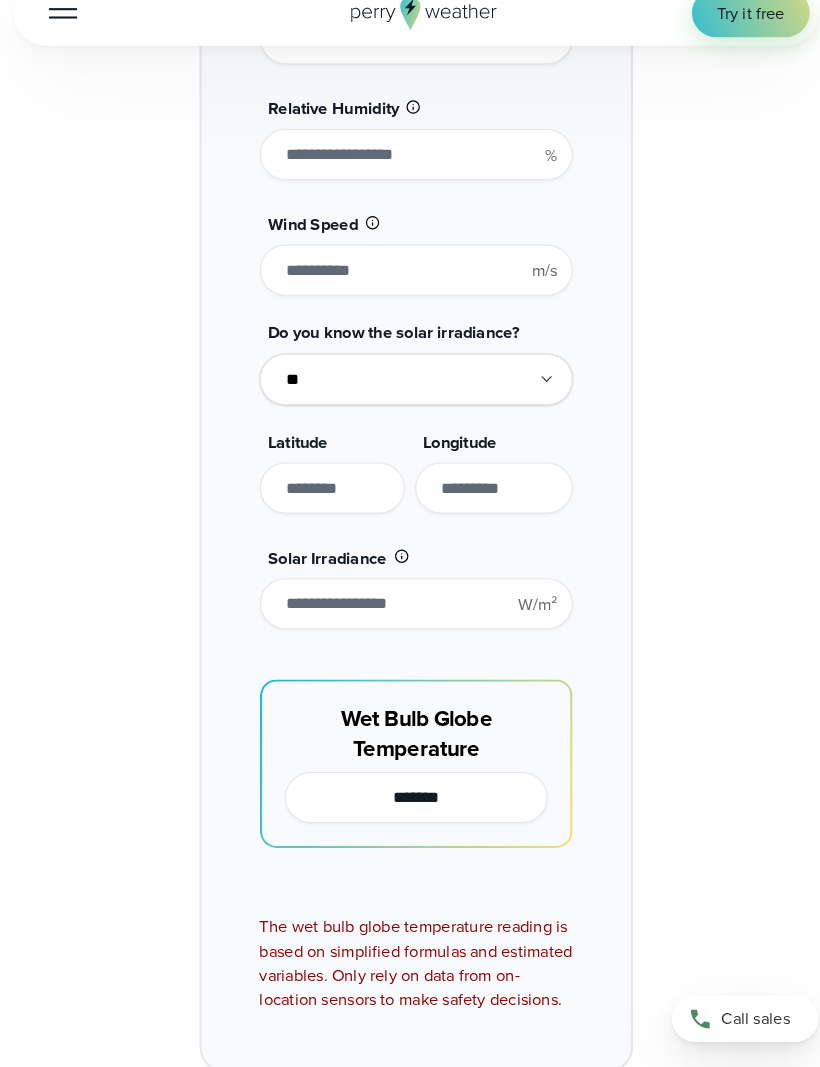 click at bounding box center [329, 511] 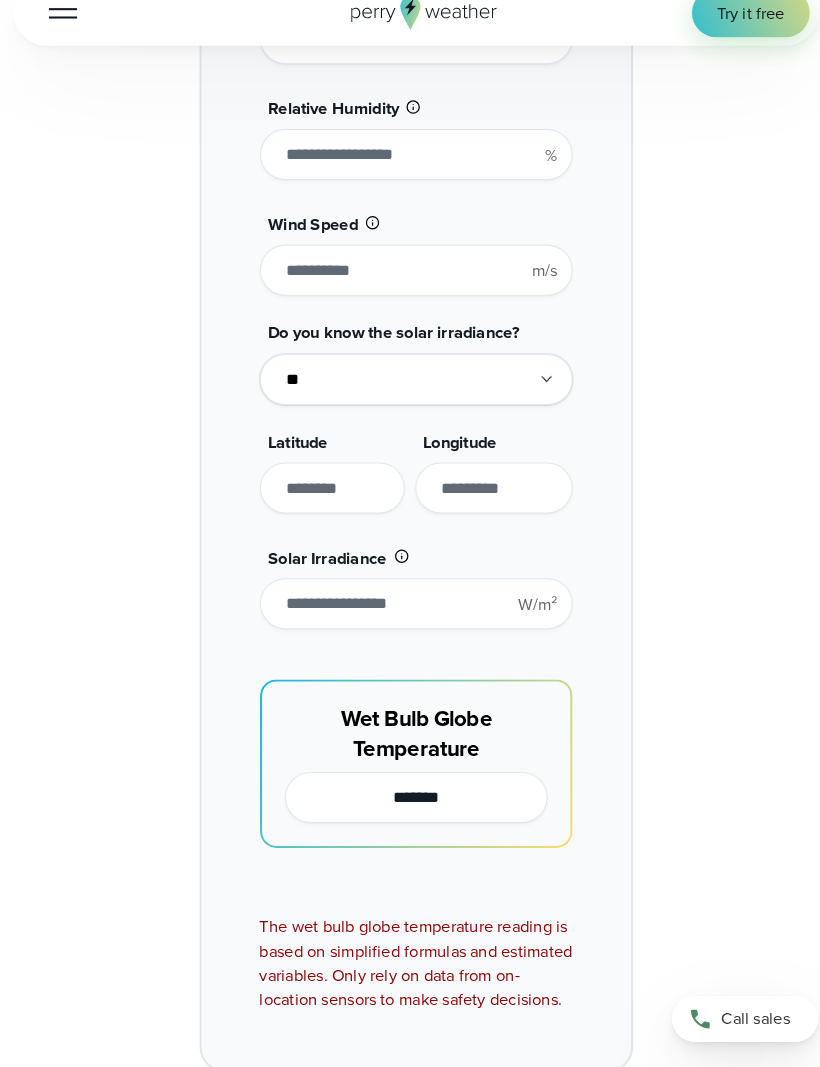 paste on "*********" 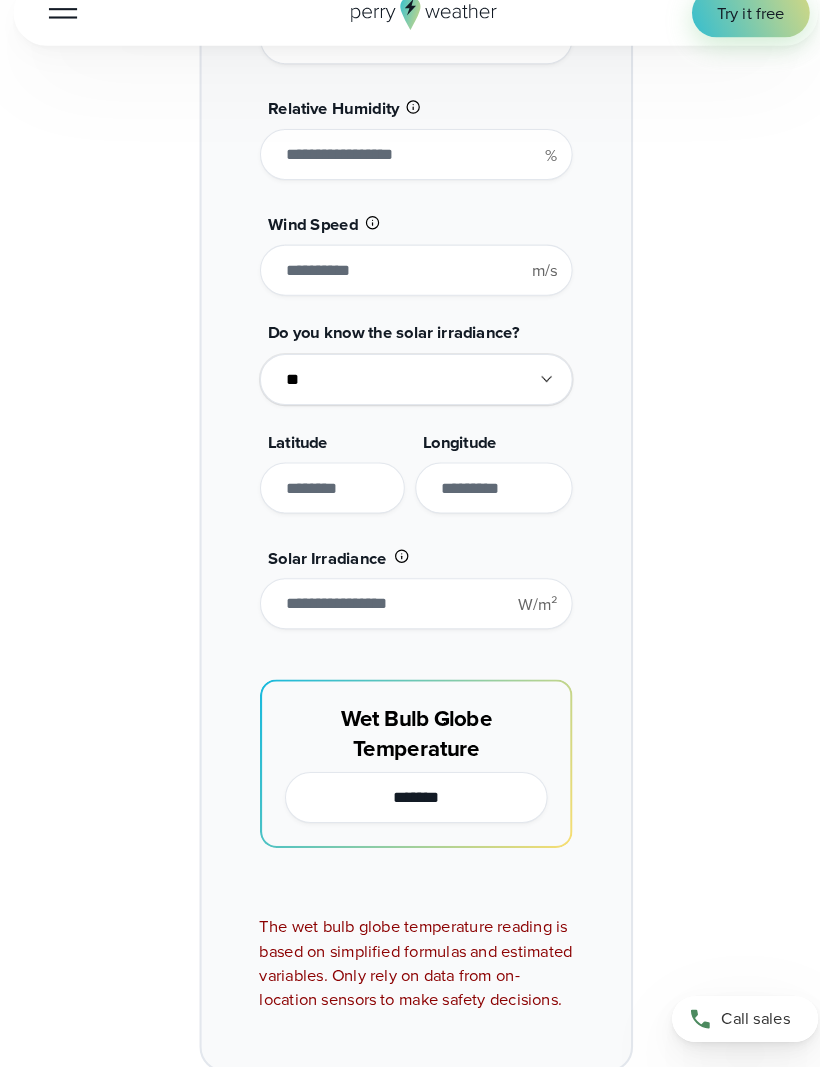 type on "*********" 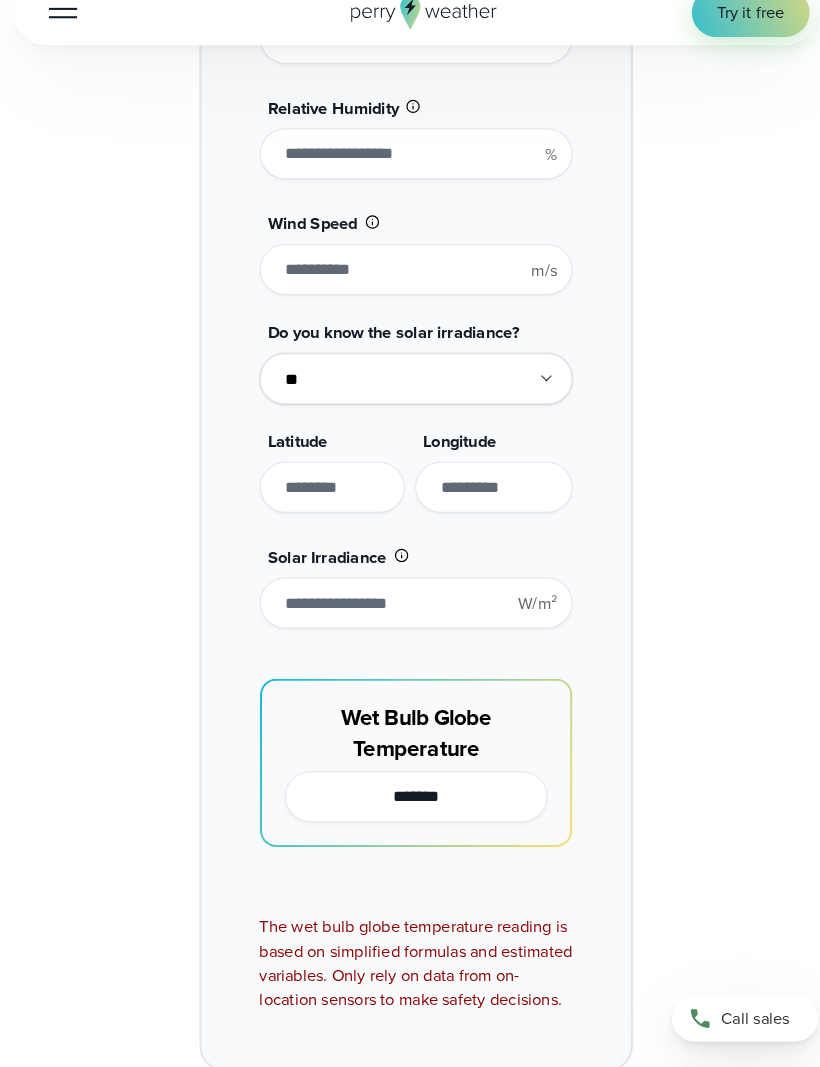 click at bounding box center (485, 511) 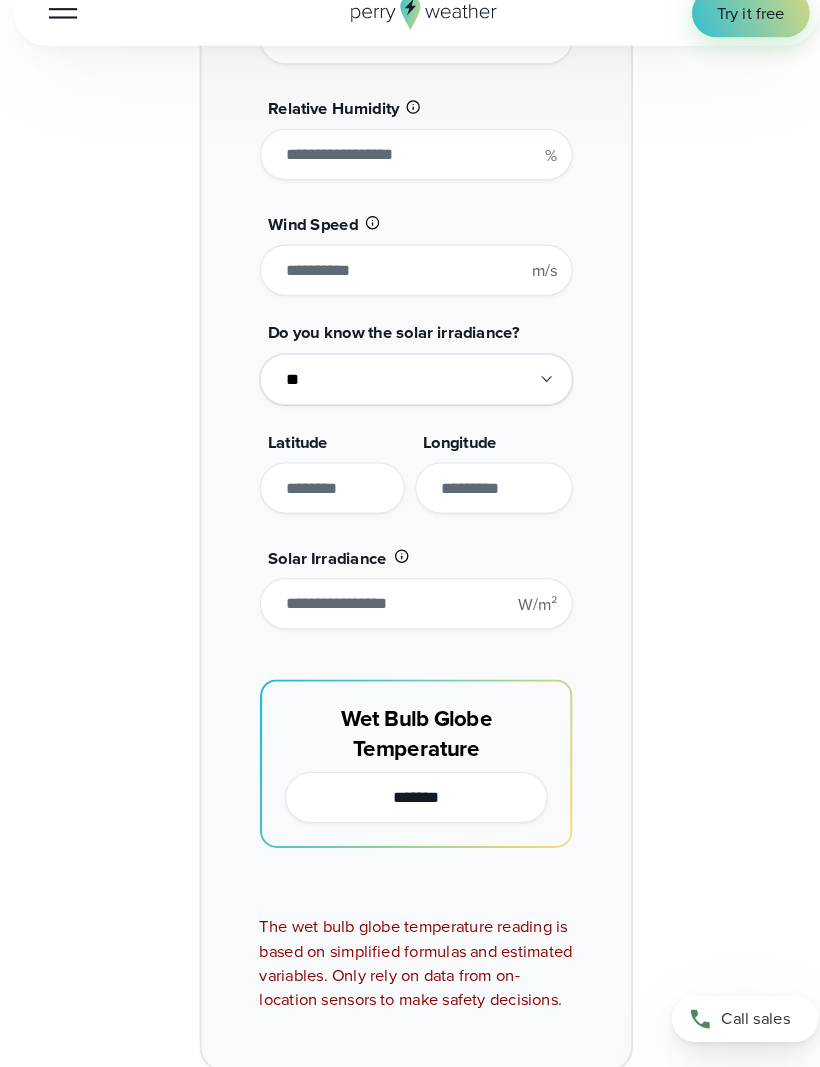 click at bounding box center [485, 511] 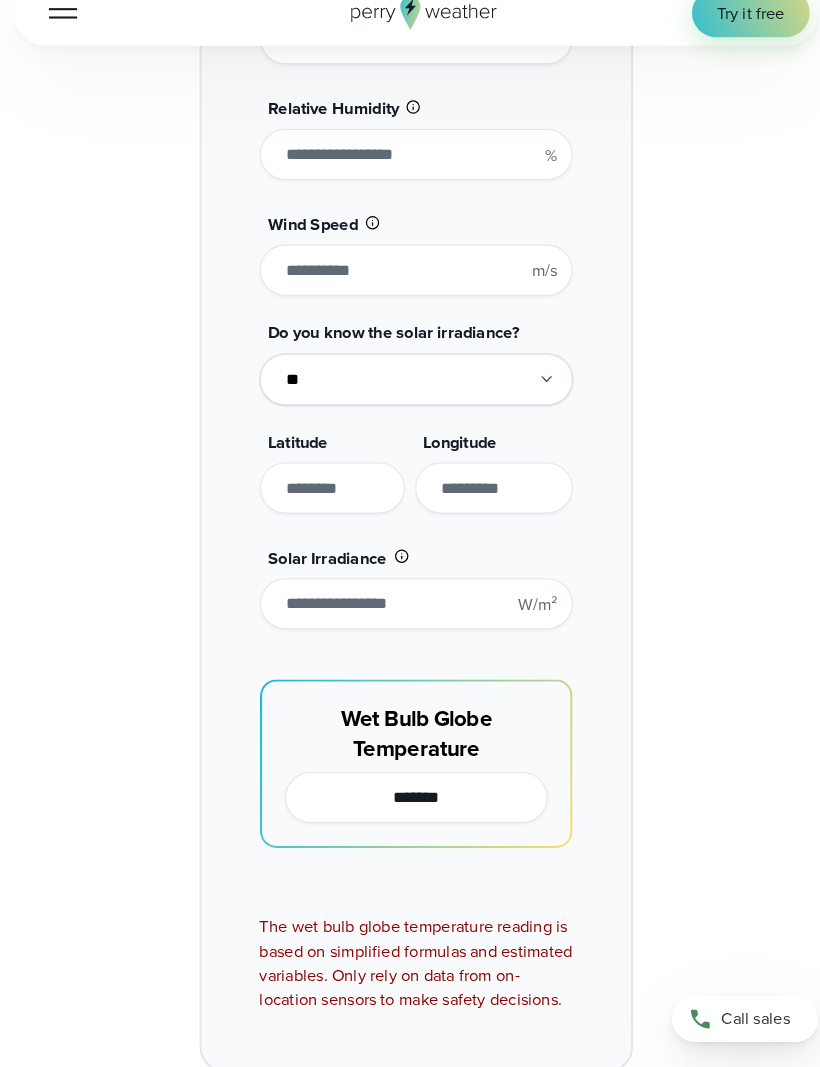 paste on "**********" 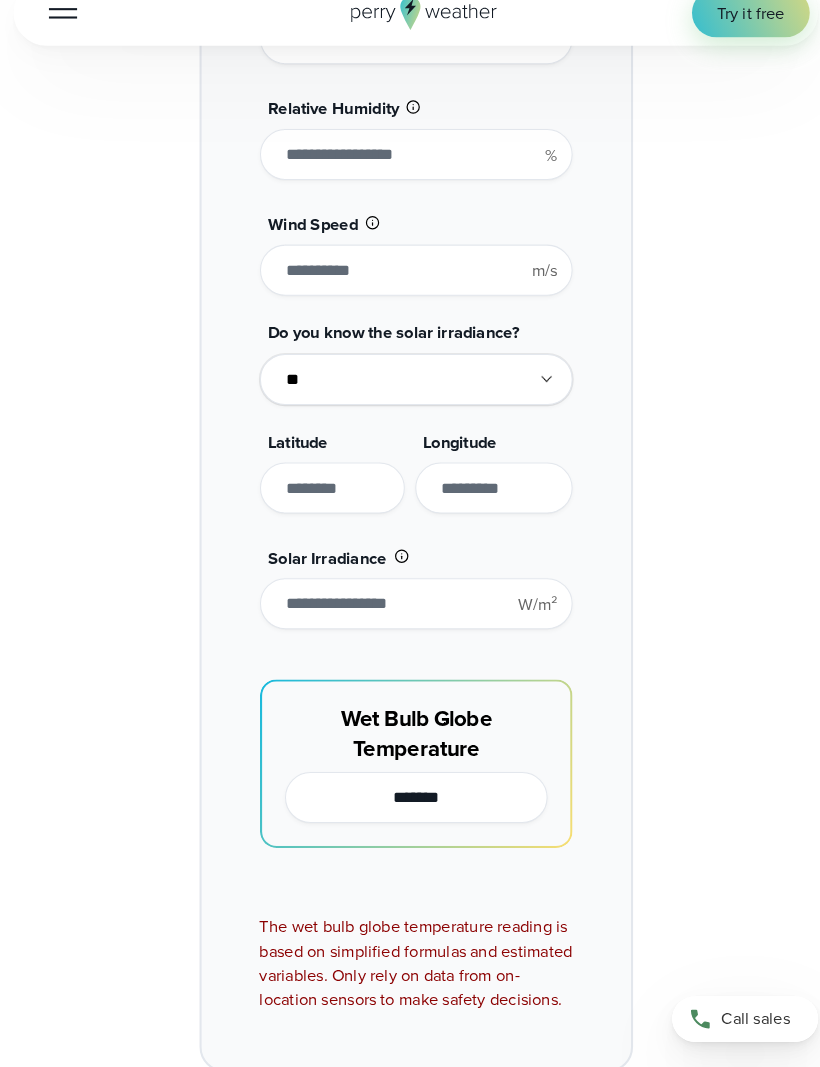 type on "**********" 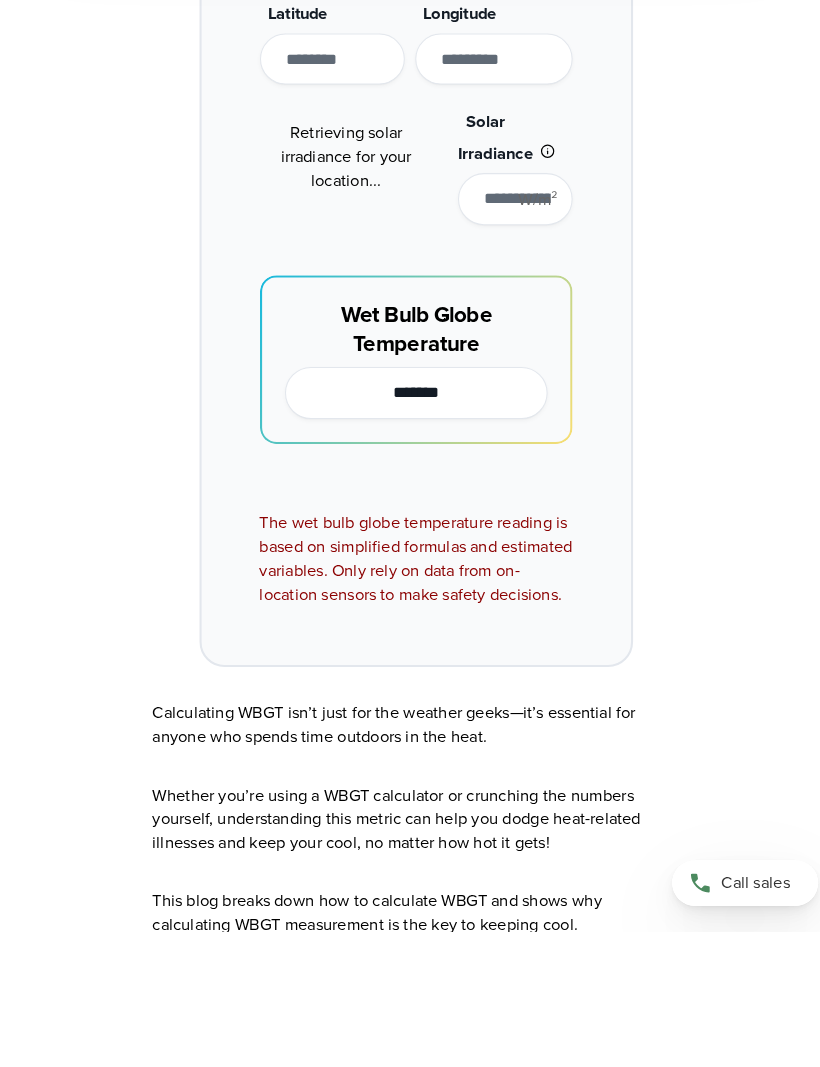 type on "******" 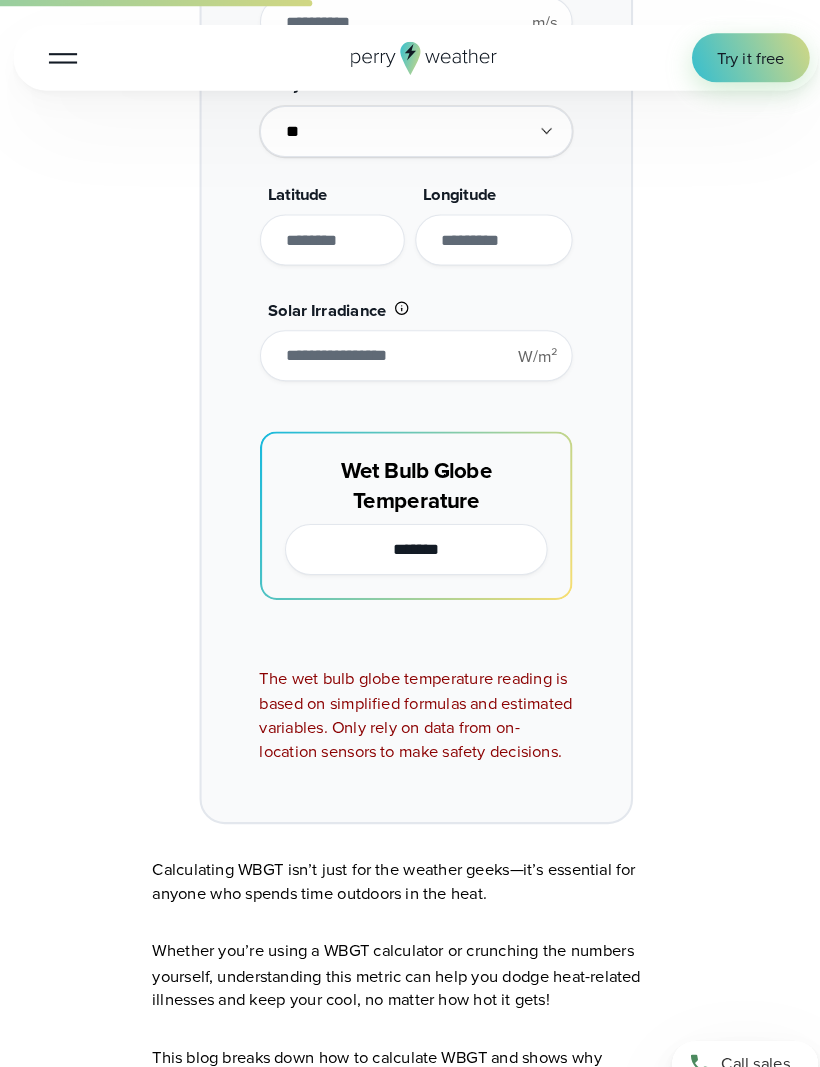 type on "*******" 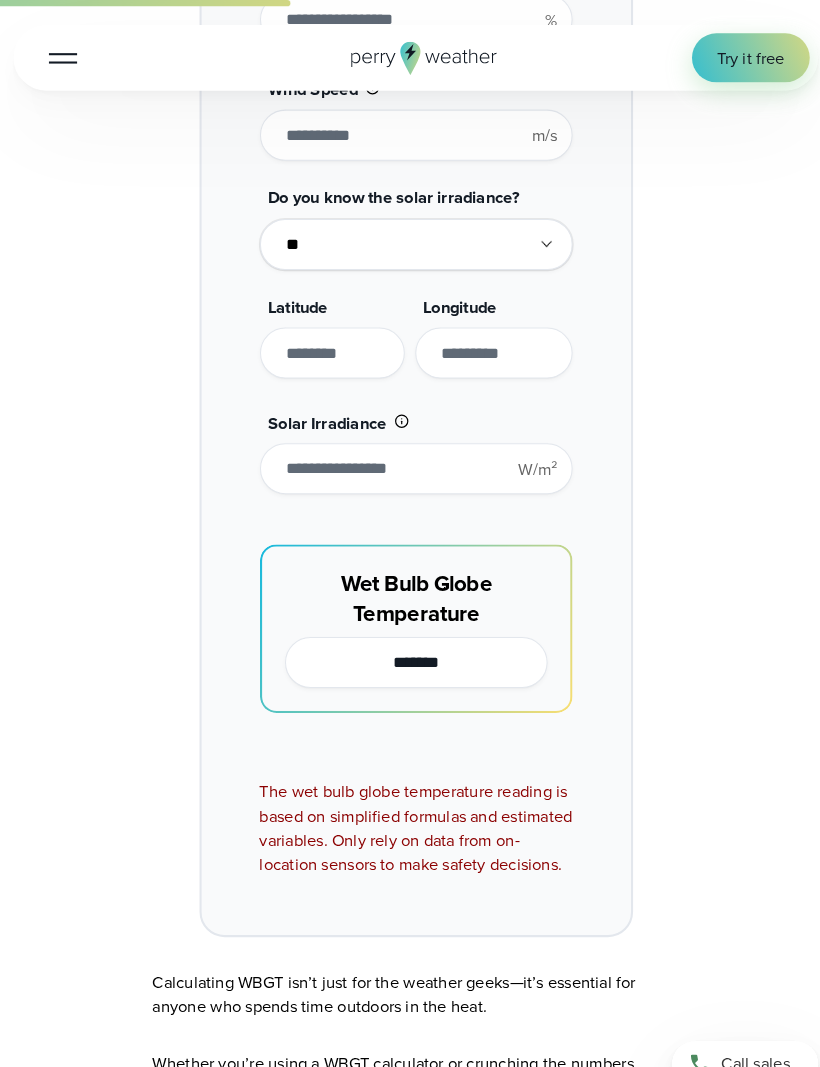 scroll, scrollTop: 2466, scrollLeft: 0, axis: vertical 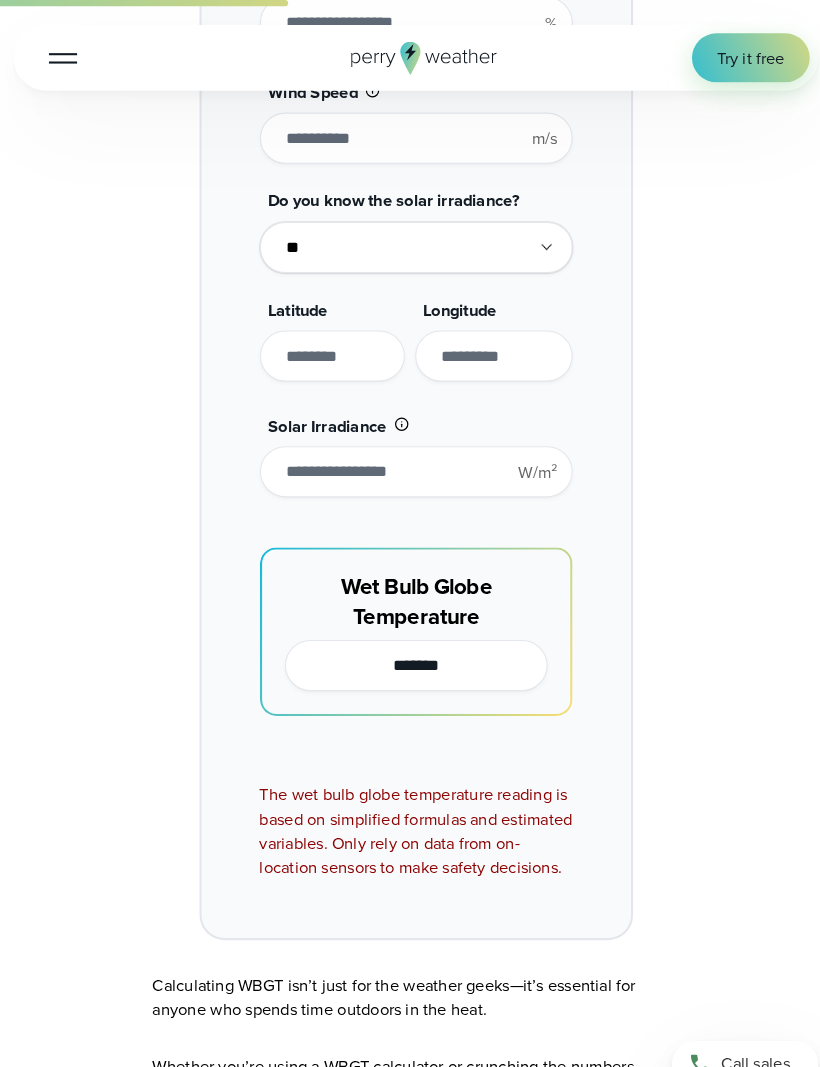 type on "**********" 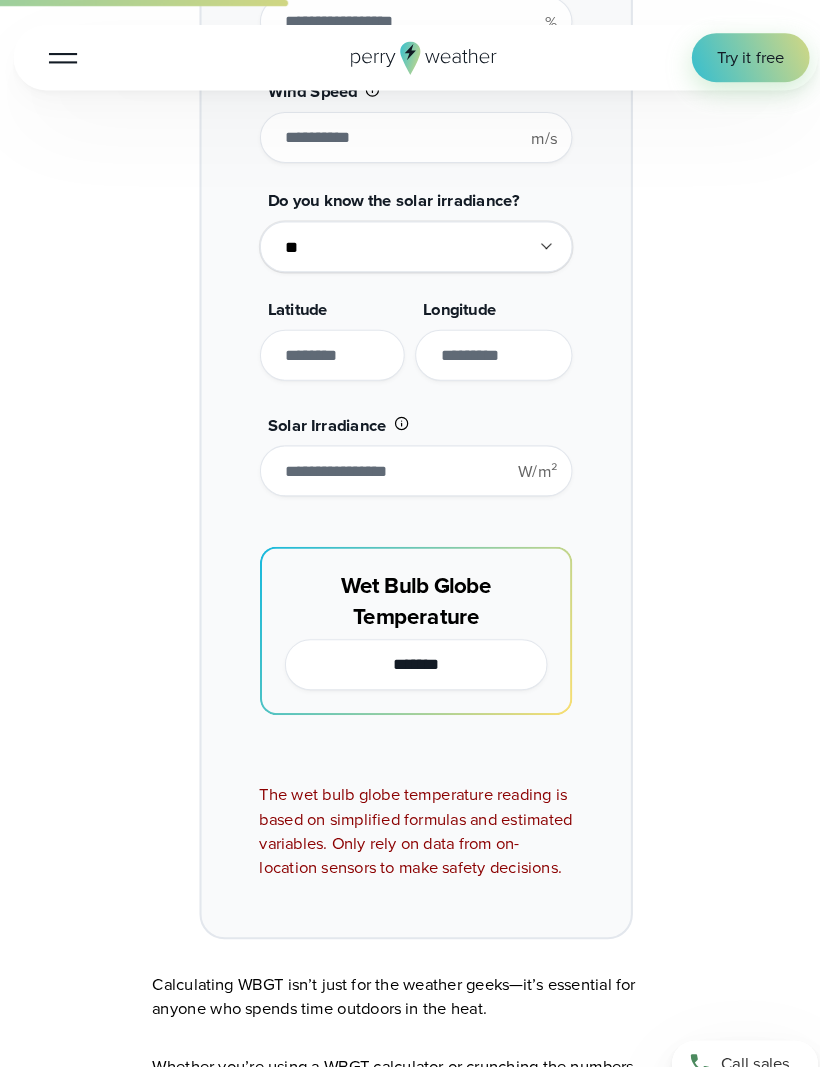 click on "**********" at bounding box center [410, 297] 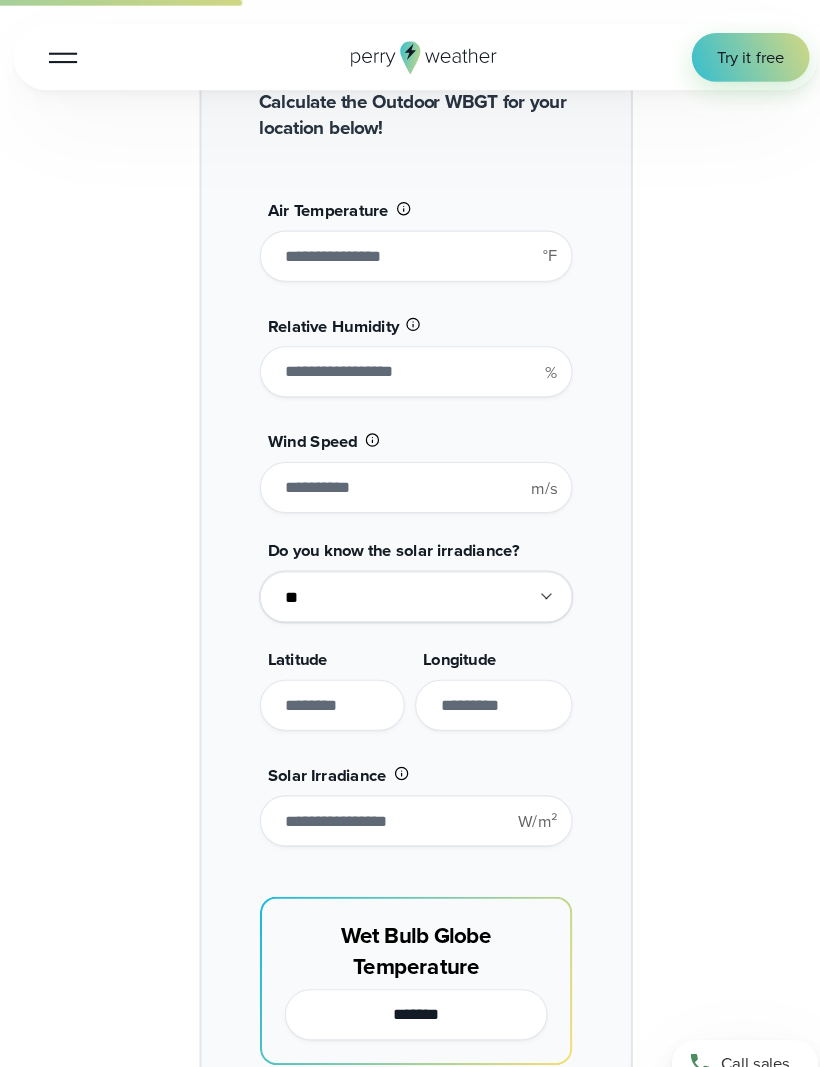 scroll, scrollTop: 2131, scrollLeft: 0, axis: vertical 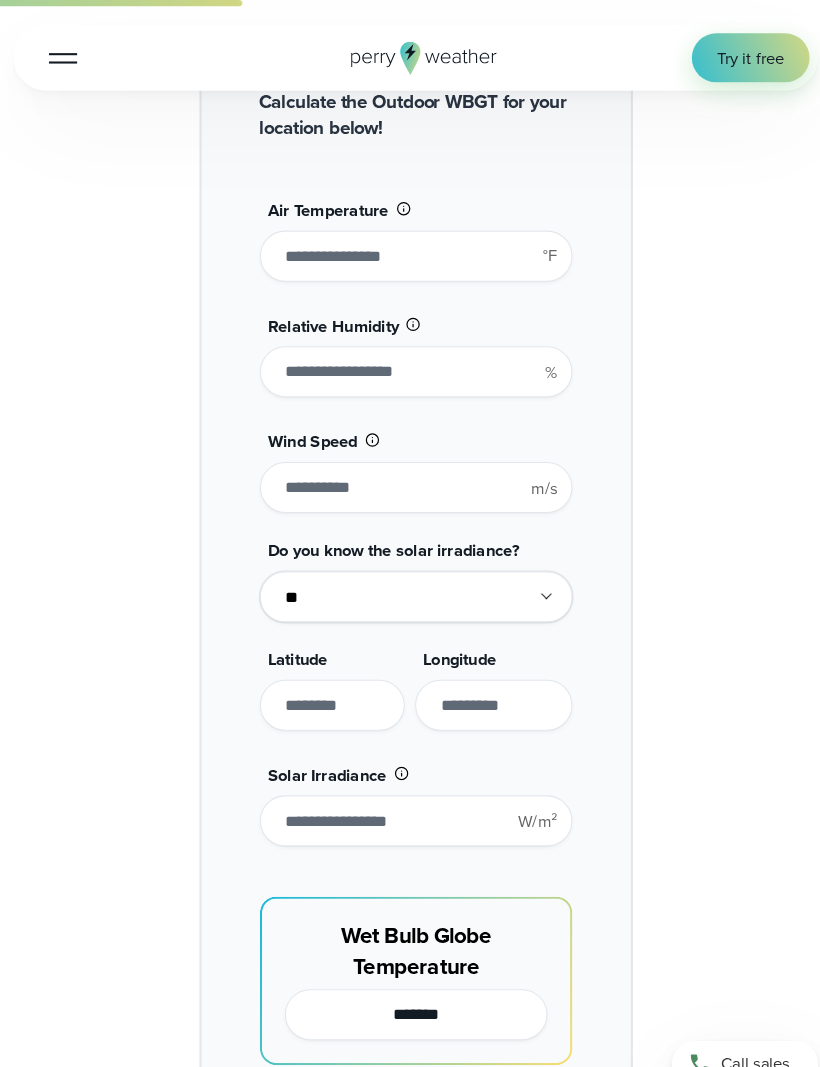 click on "**" at bounding box center [410, 245] 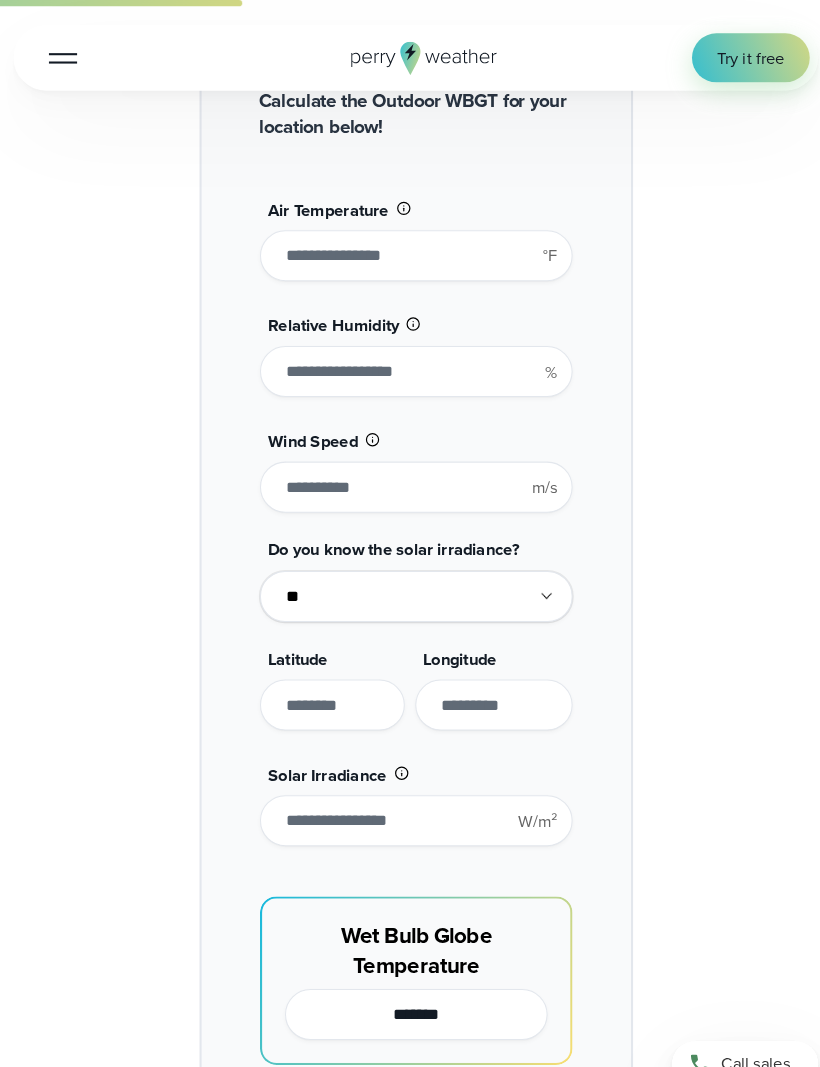 type on "*" 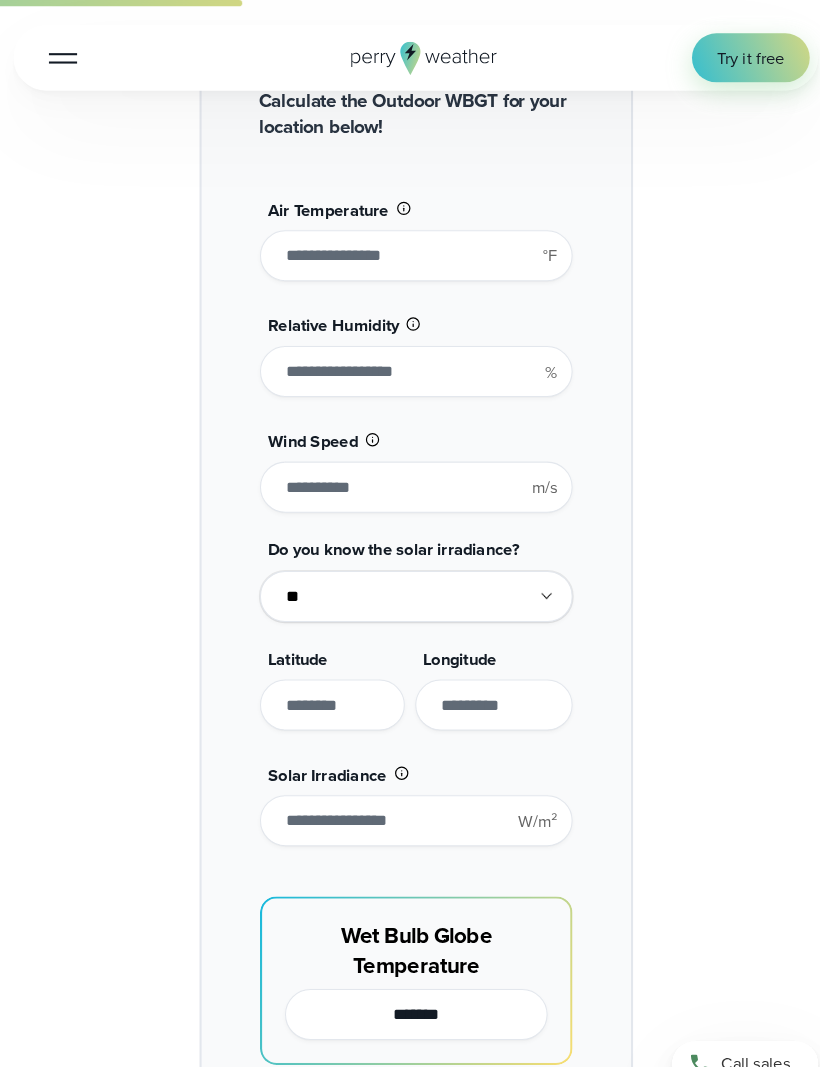 type 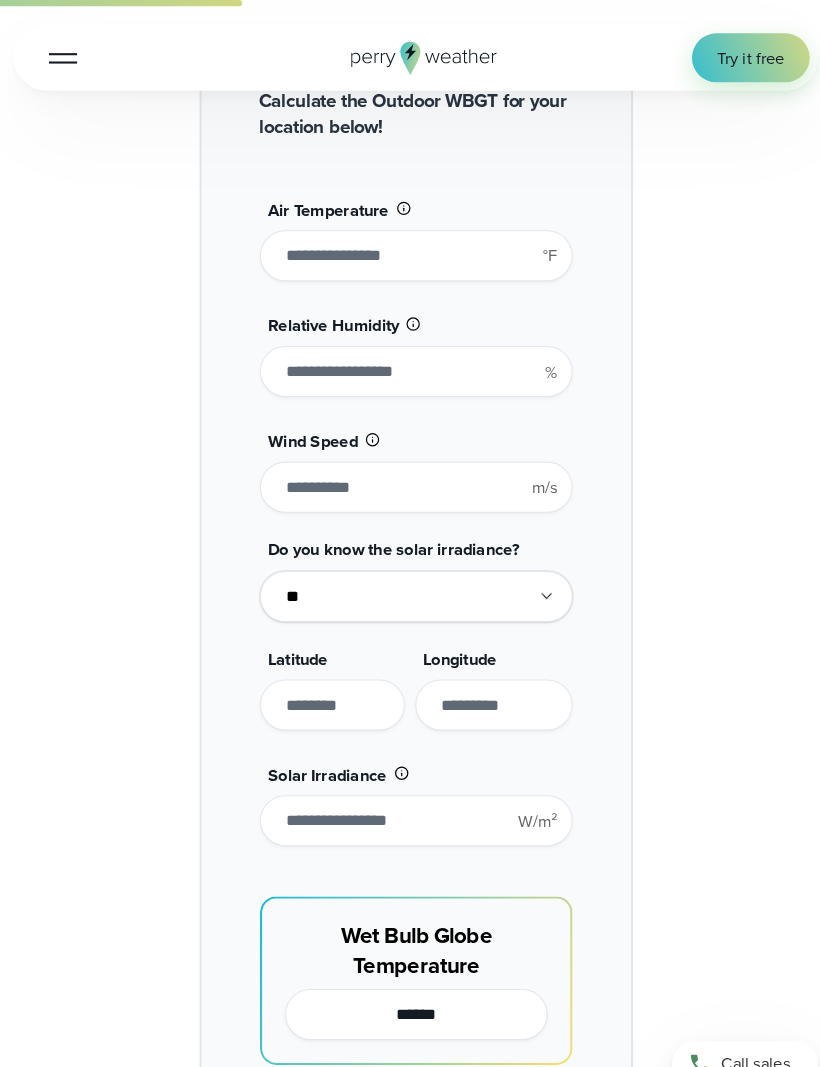 type on "**" 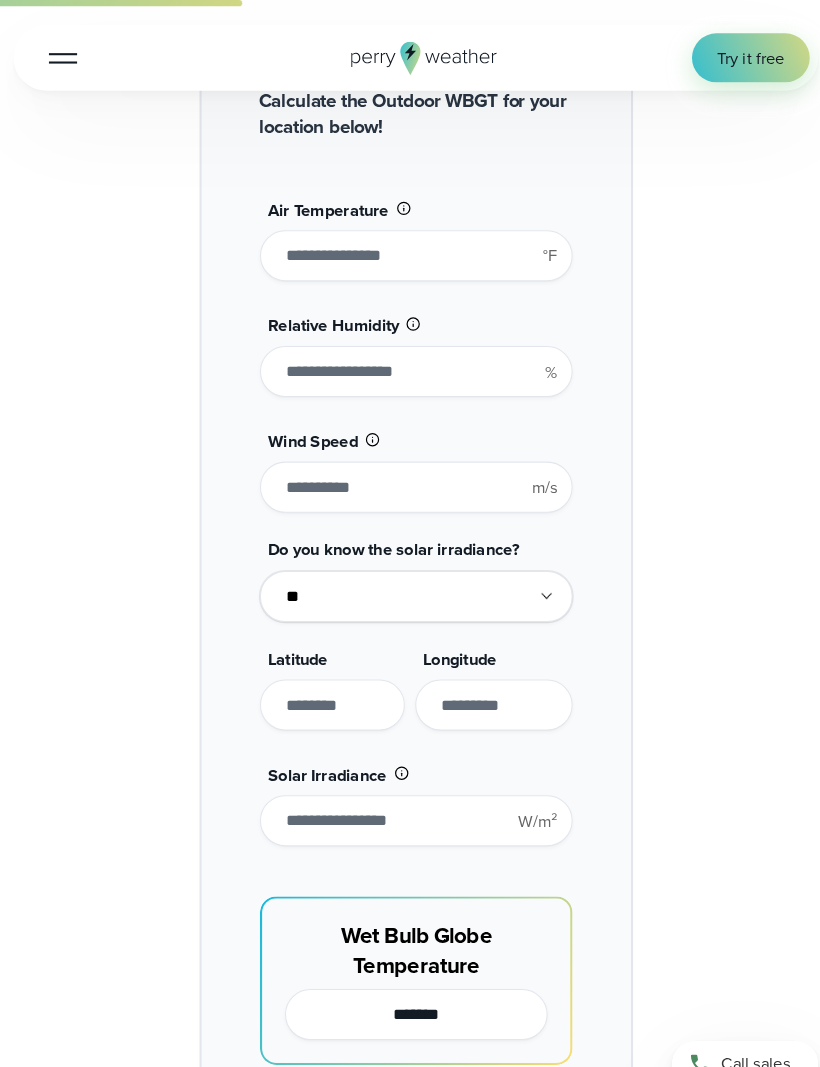 type on "*******" 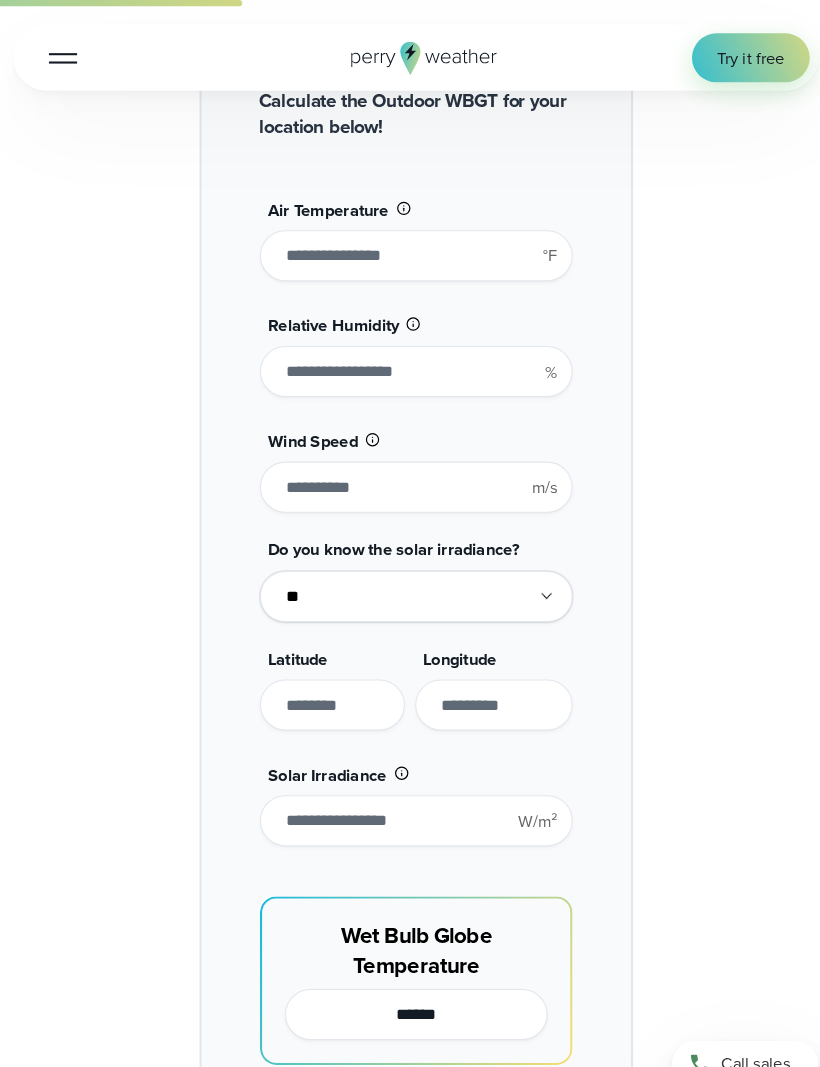 type on "**" 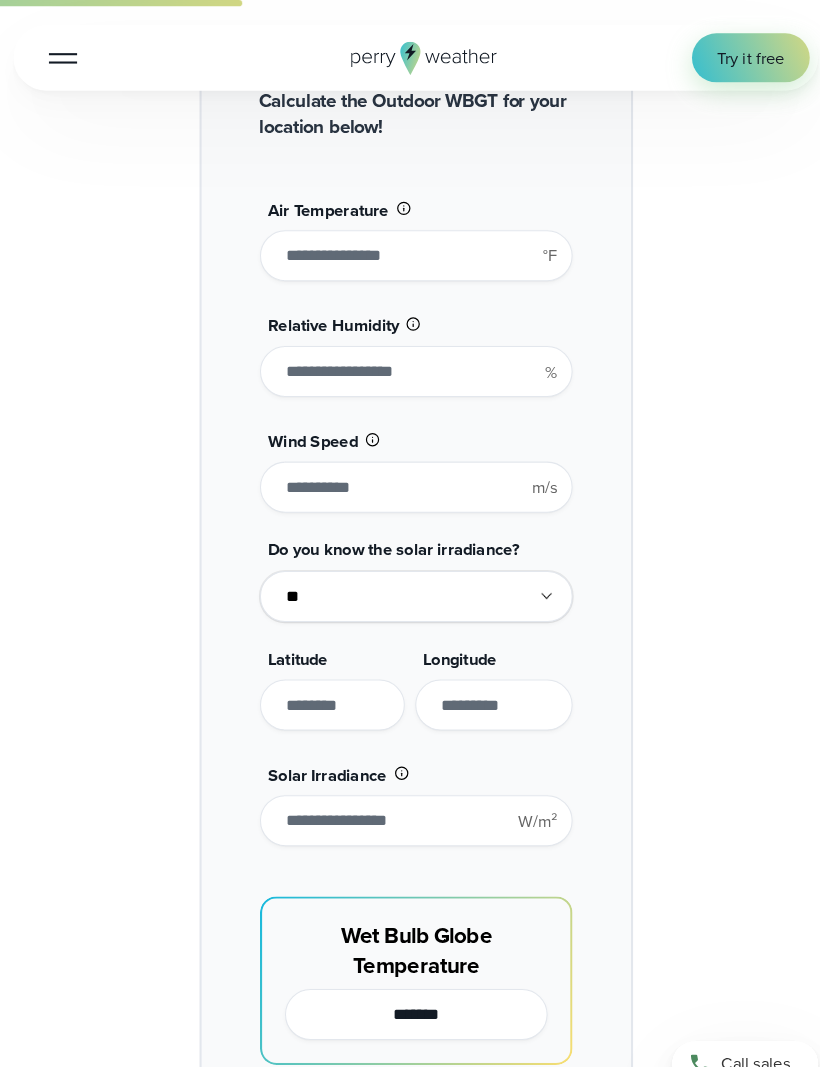 type on "*******" 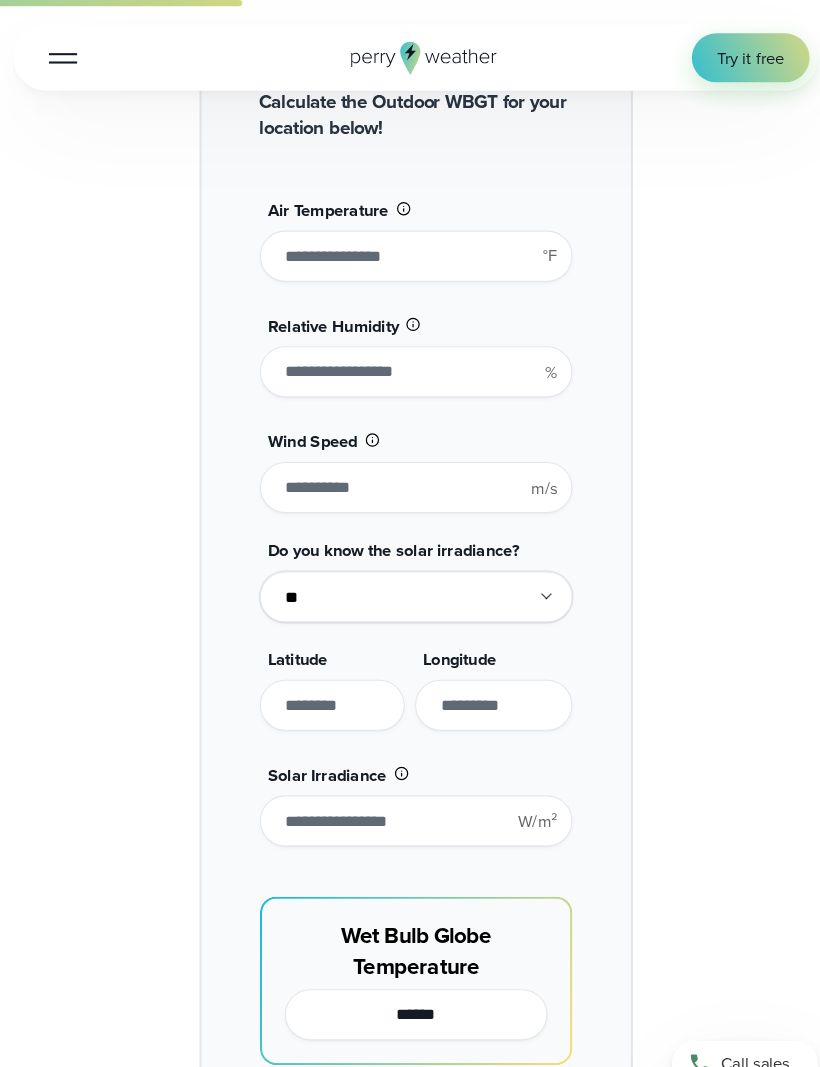 click at bounding box center [410, 467] 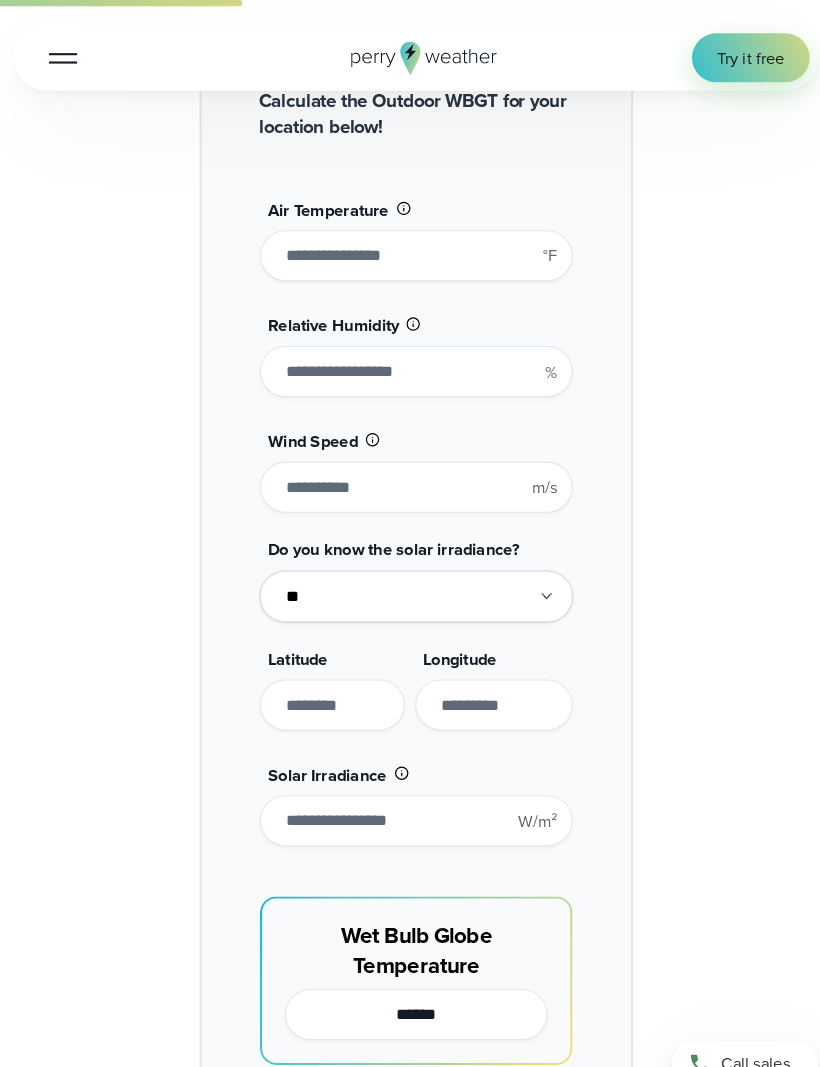 type on "*" 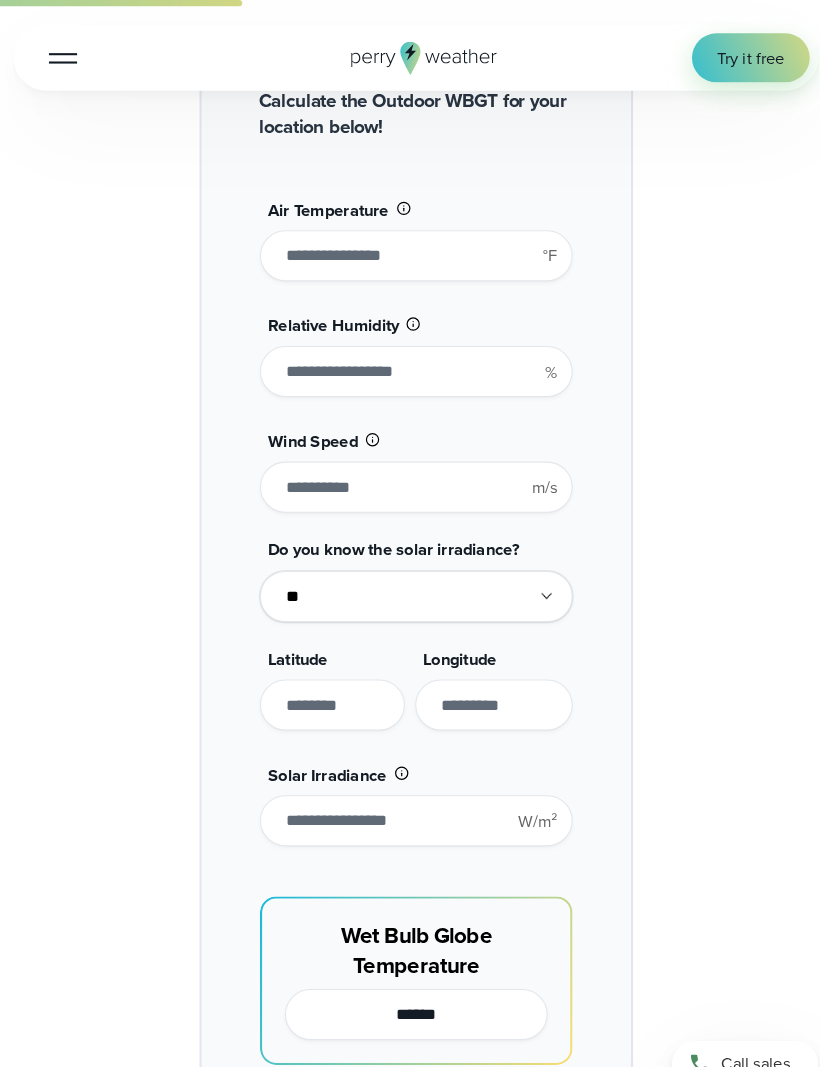 type on "*******" 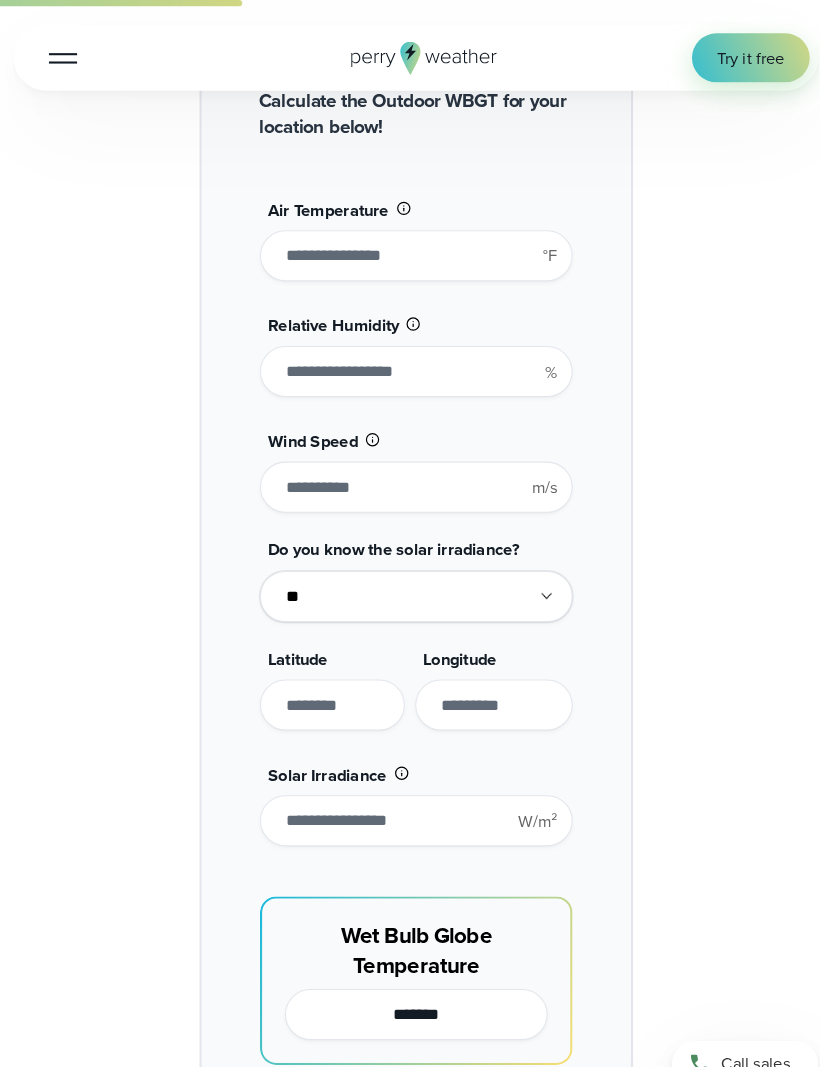 type on "***" 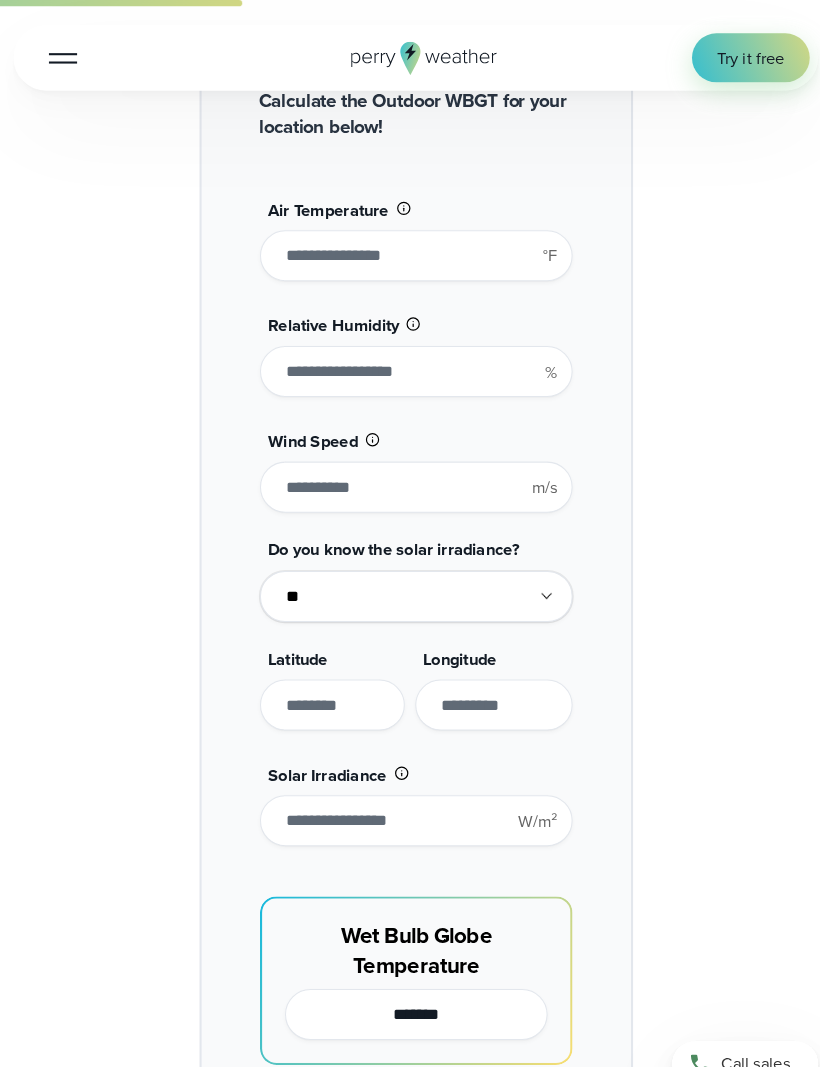type on "*******" 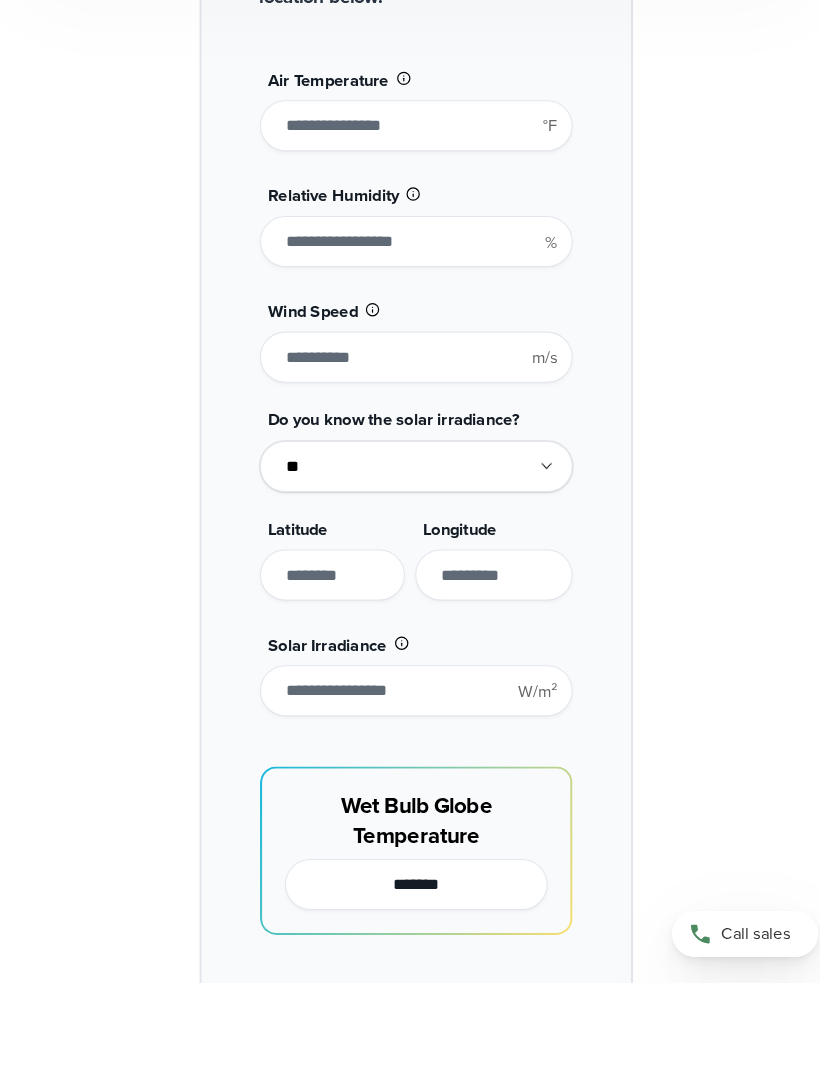 type on "***" 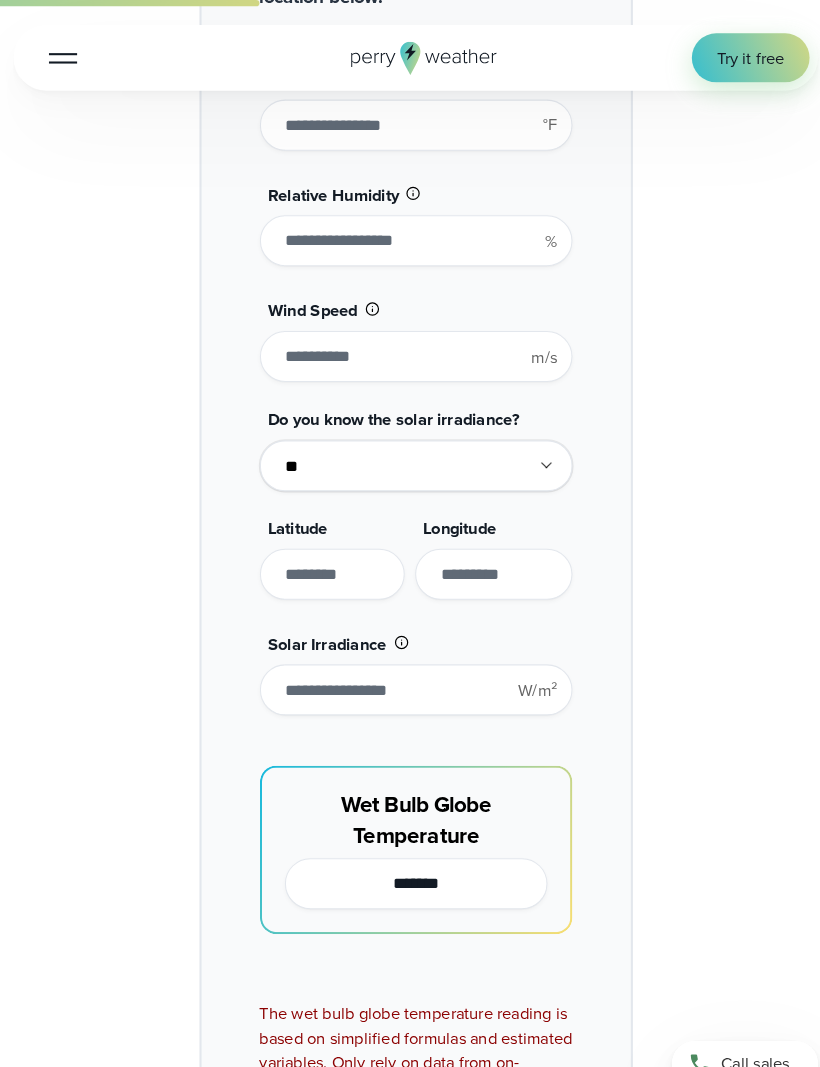 click on "**********" at bounding box center [410, 507] 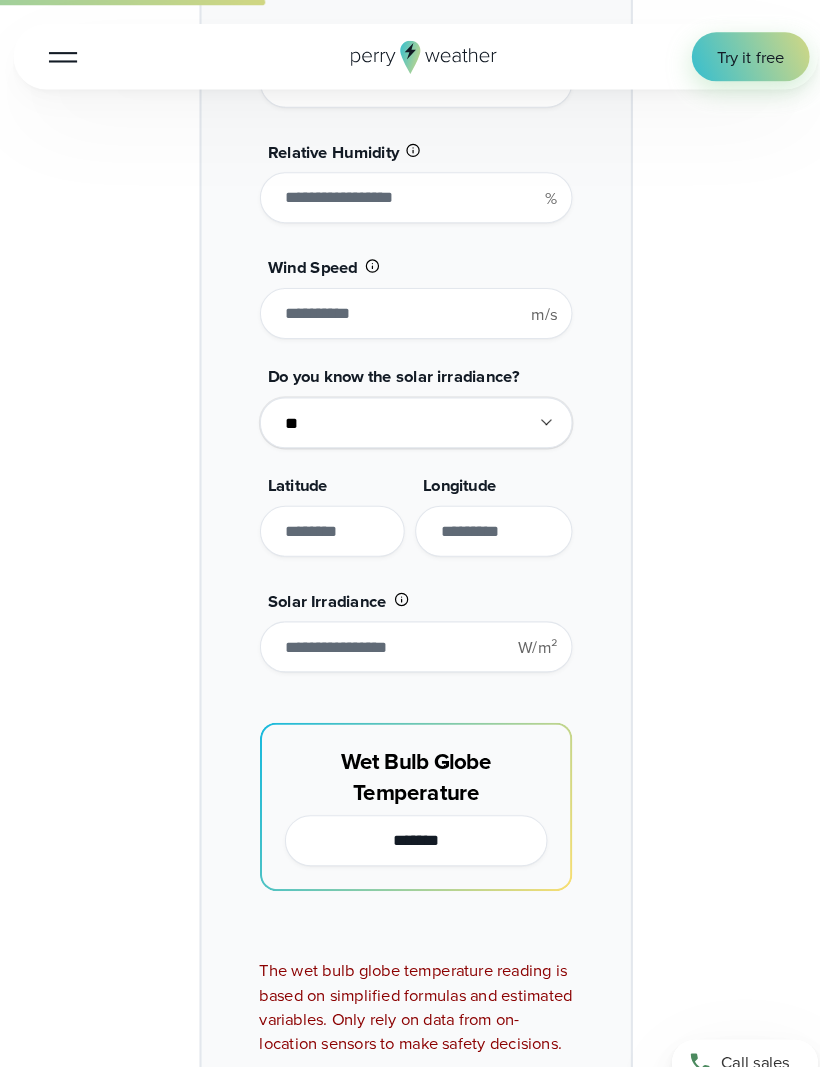 click on "******" at bounding box center [410, 621] 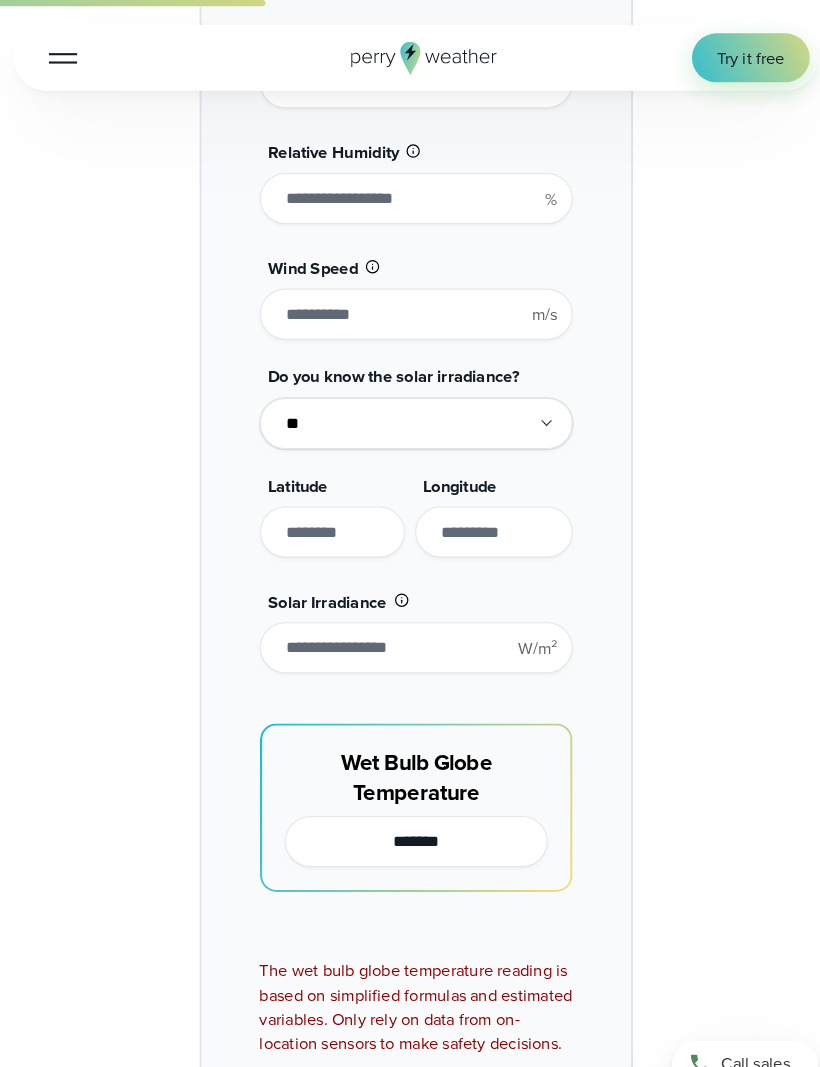 click on "**********" at bounding box center (410, 466) 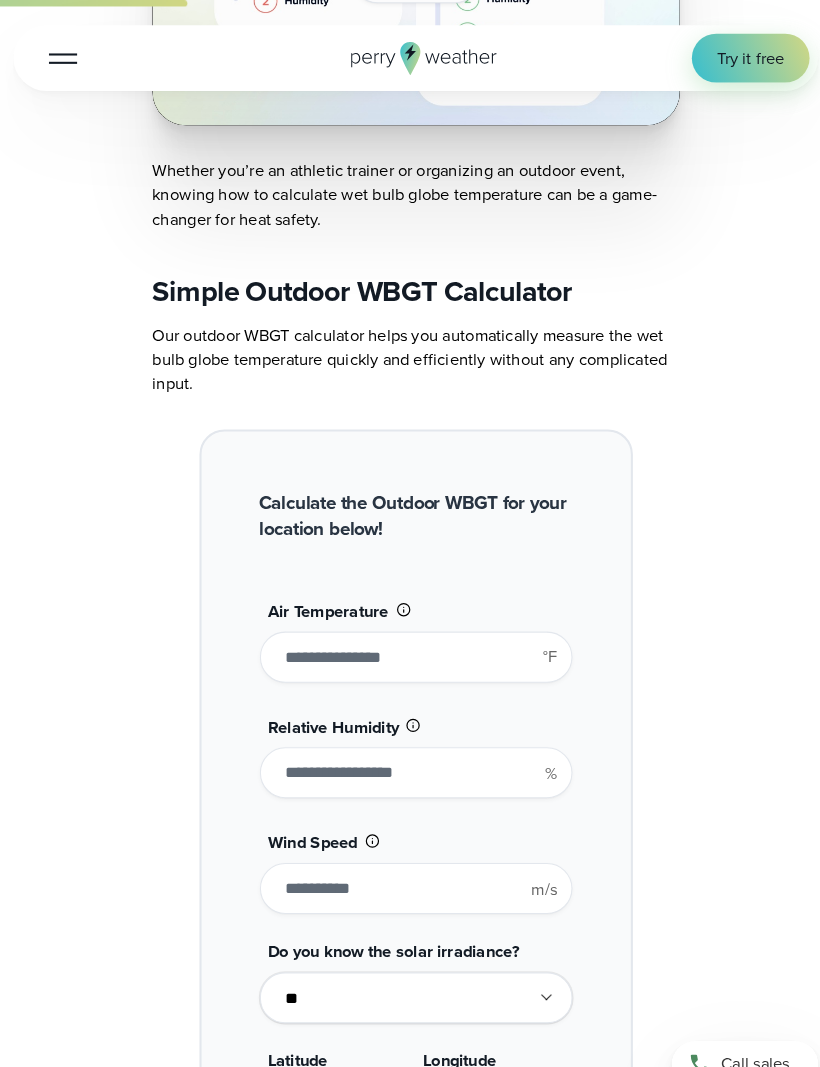 scroll, scrollTop: 1745, scrollLeft: 0, axis: vertical 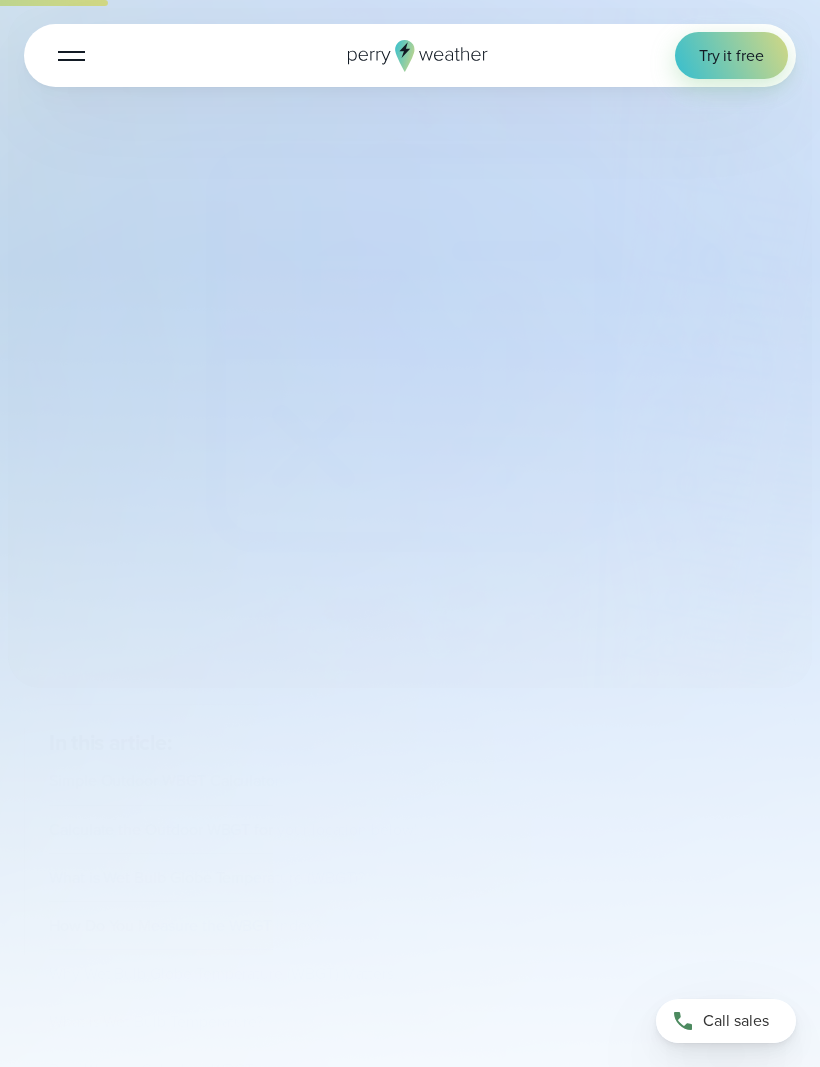 select on "***" 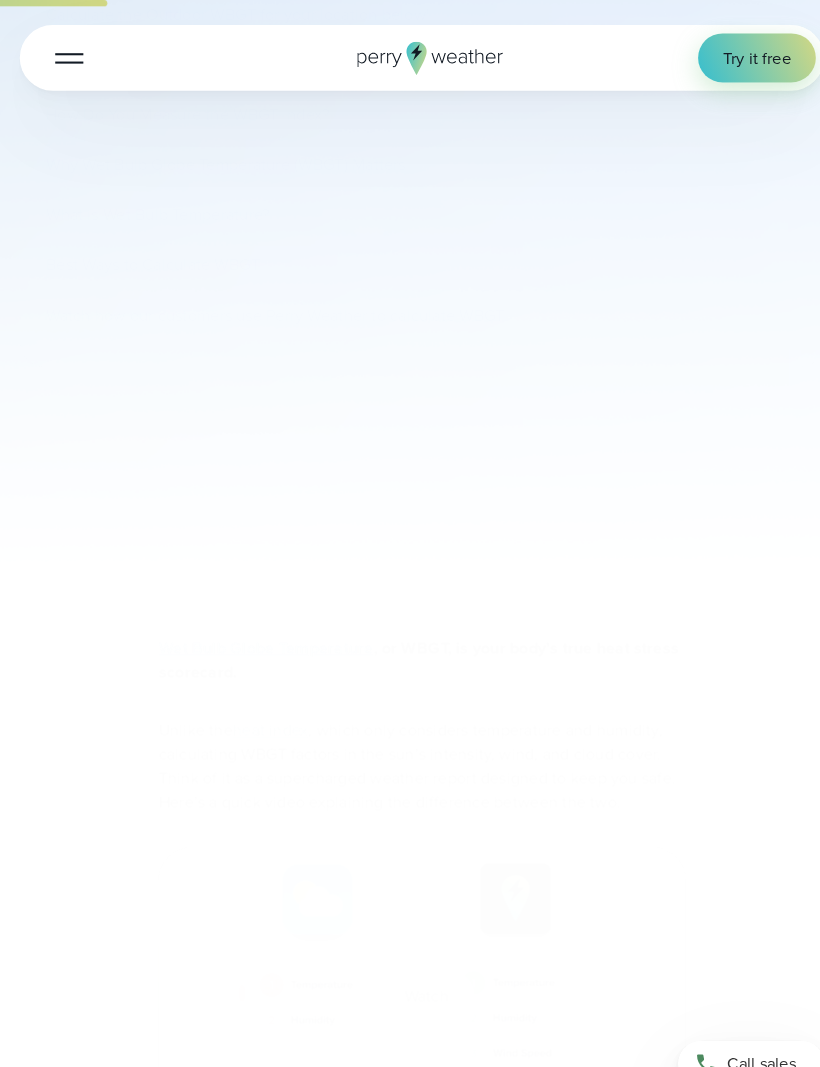 type on "*******" 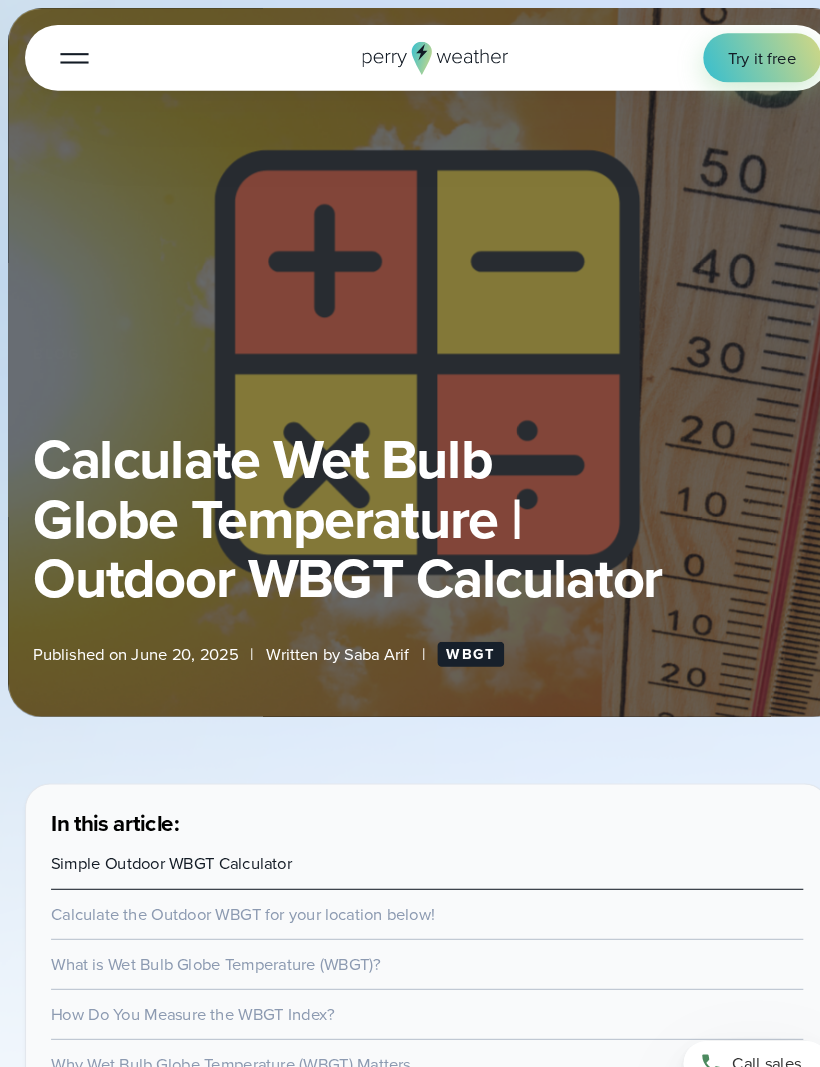 scroll, scrollTop: 0, scrollLeft: 0, axis: both 